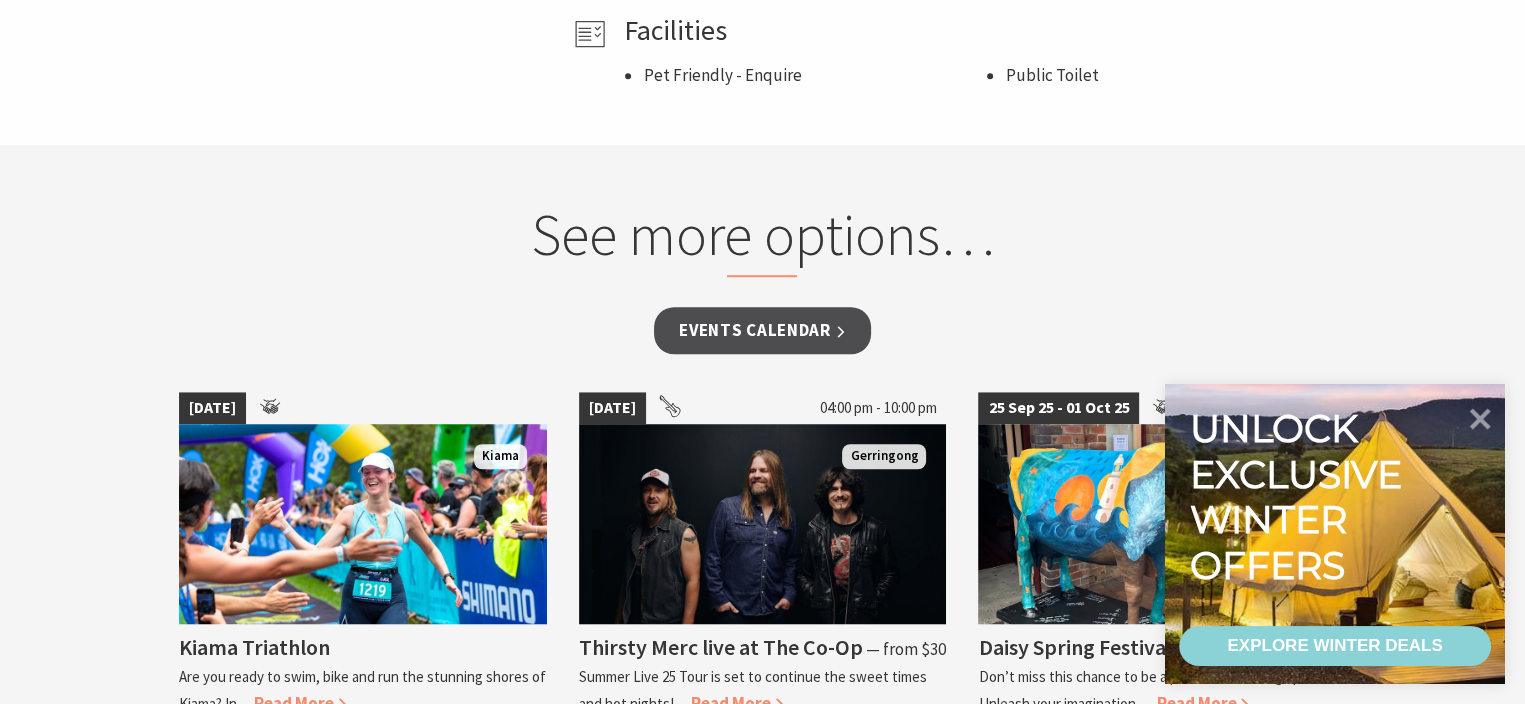 scroll, scrollTop: 1833, scrollLeft: 0, axis: vertical 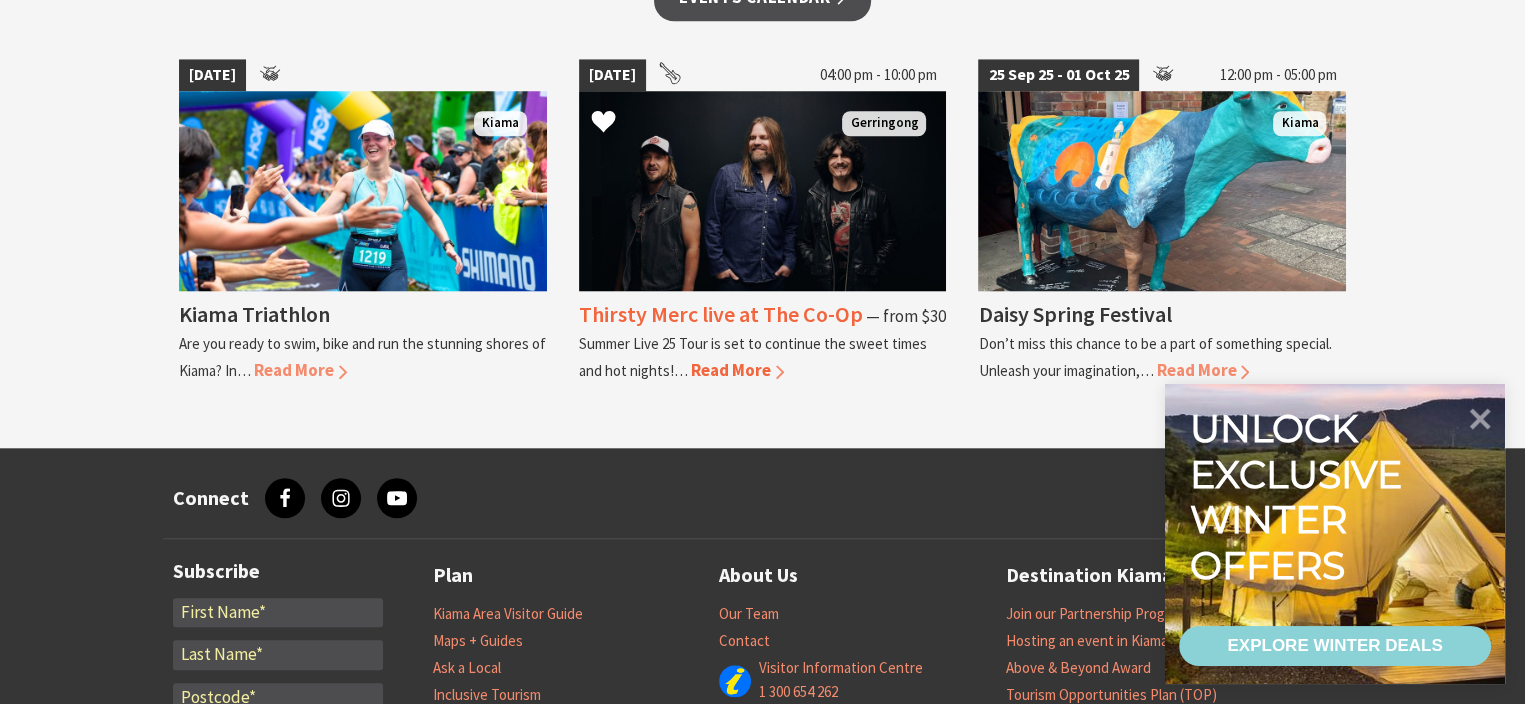 click on "Read More" at bounding box center (737, 370) 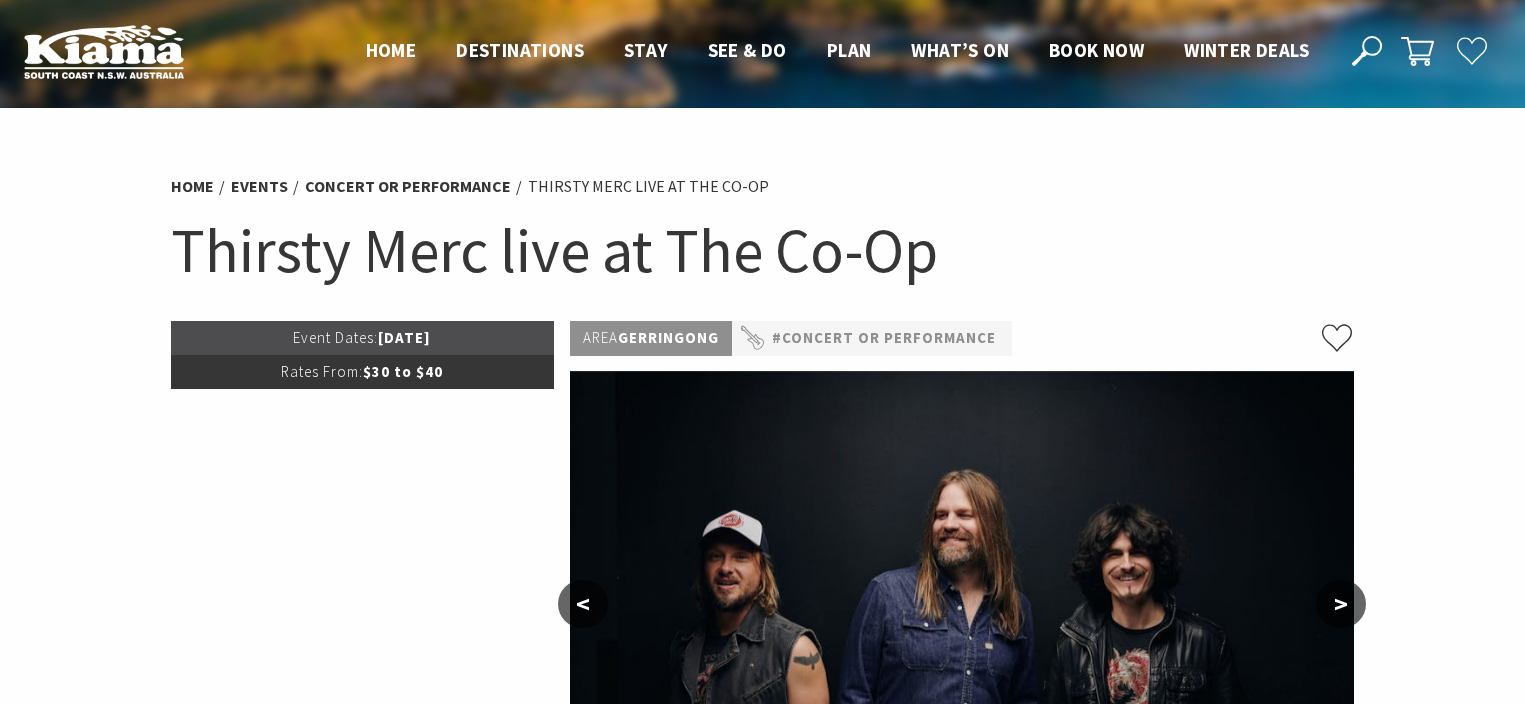 scroll, scrollTop: 0, scrollLeft: 0, axis: both 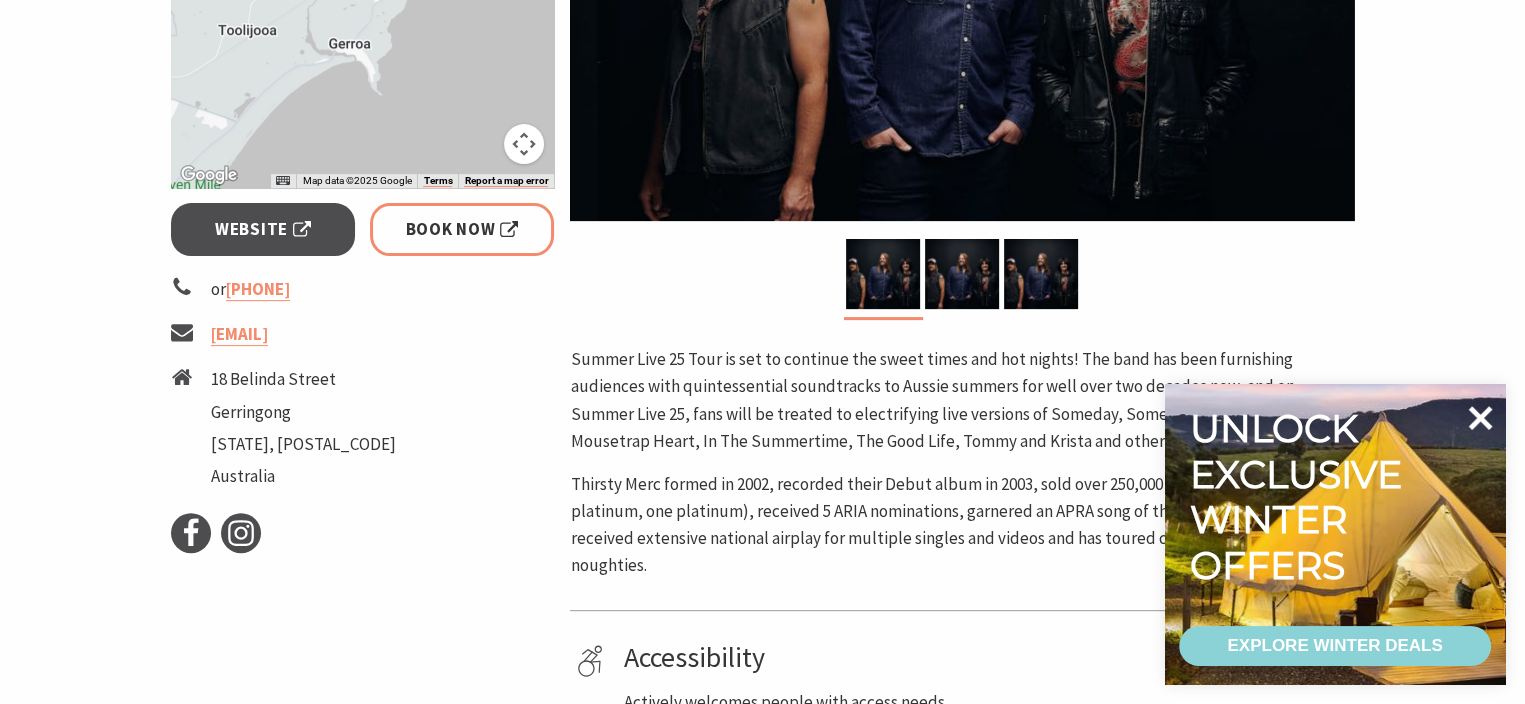 click 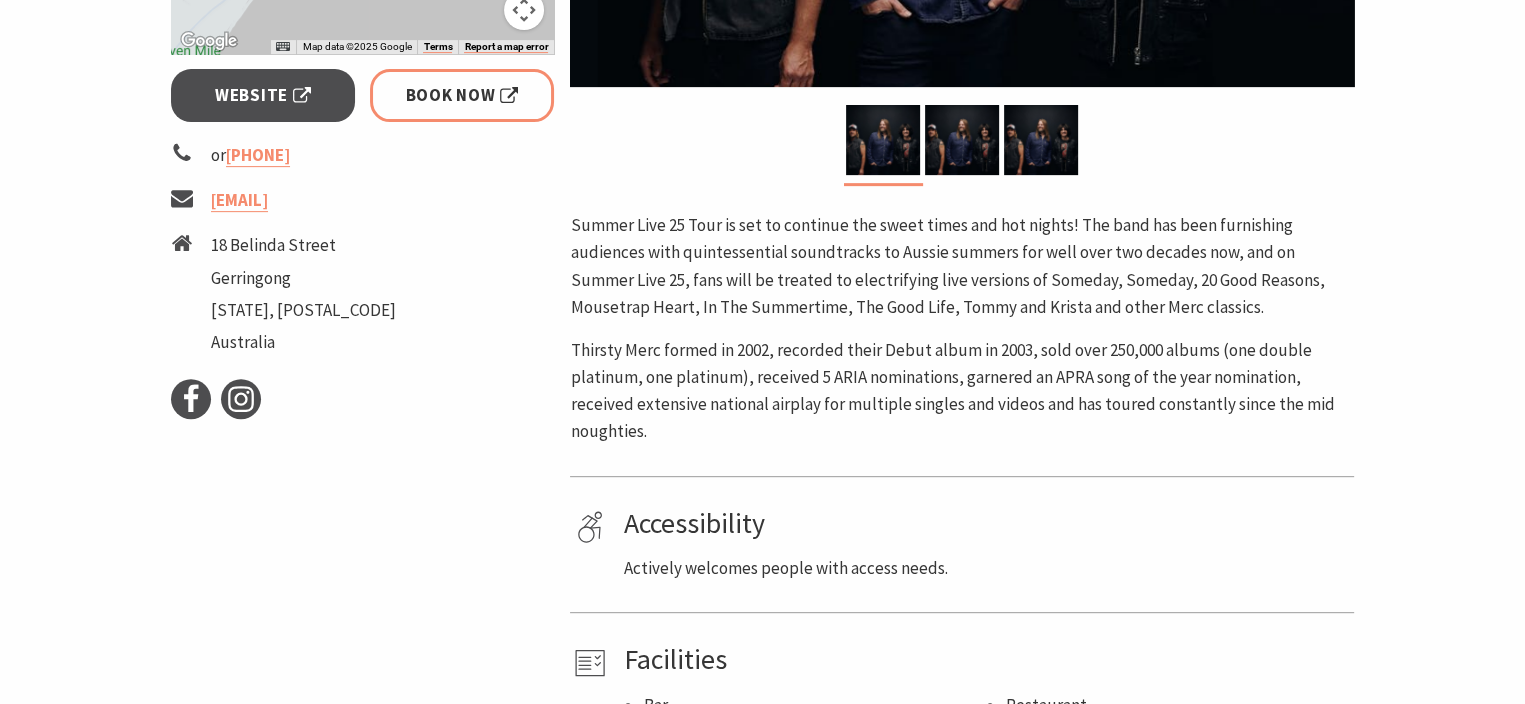 scroll, scrollTop: 764, scrollLeft: 0, axis: vertical 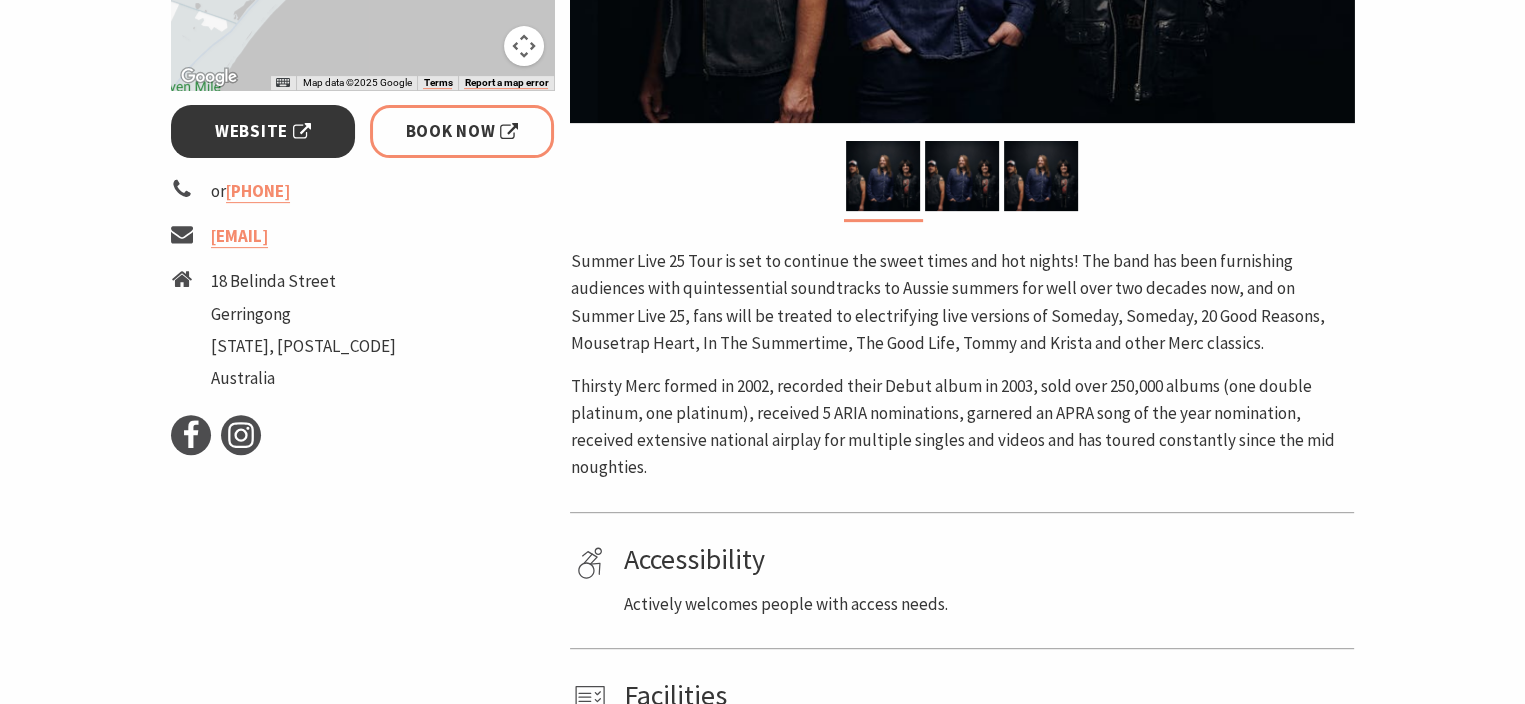 click on "Website" at bounding box center [263, 131] 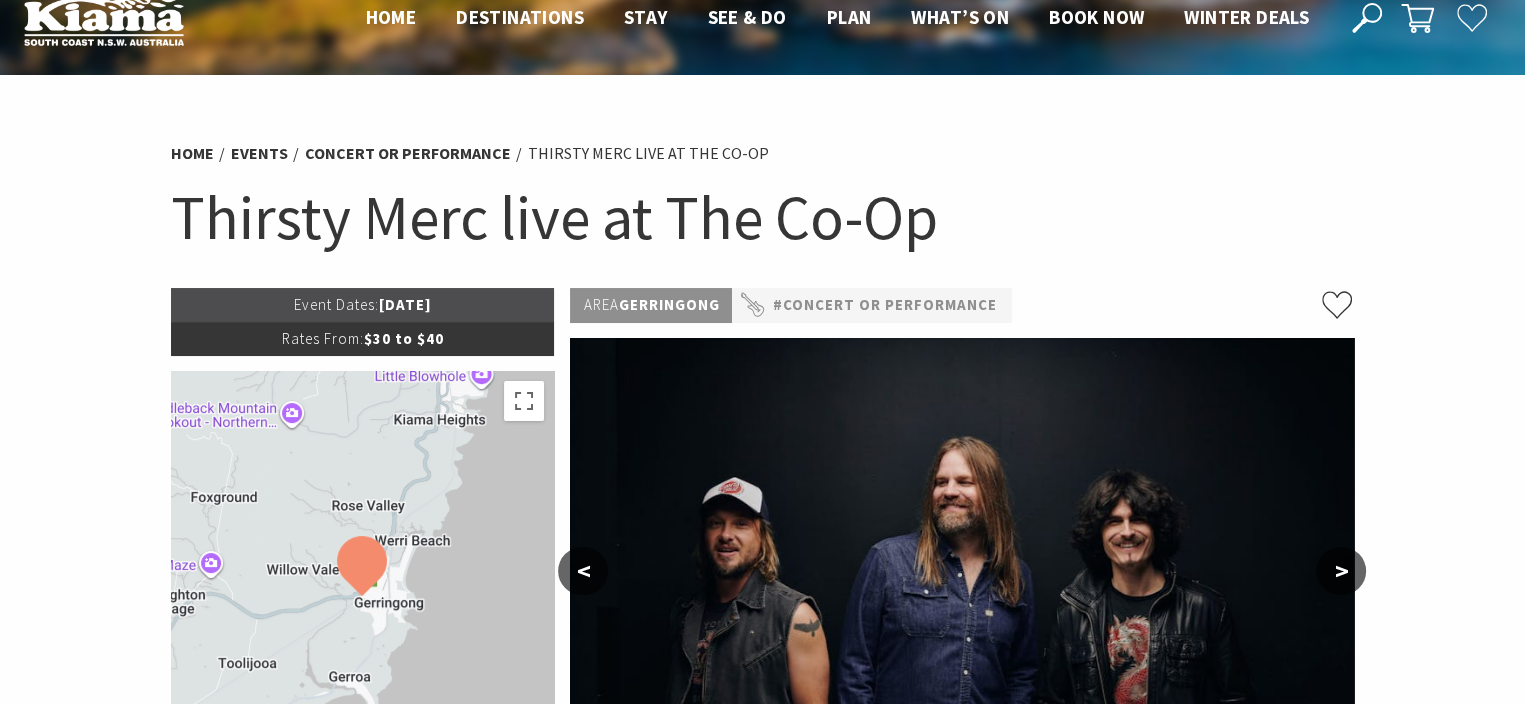 scroll, scrollTop: 0, scrollLeft: 0, axis: both 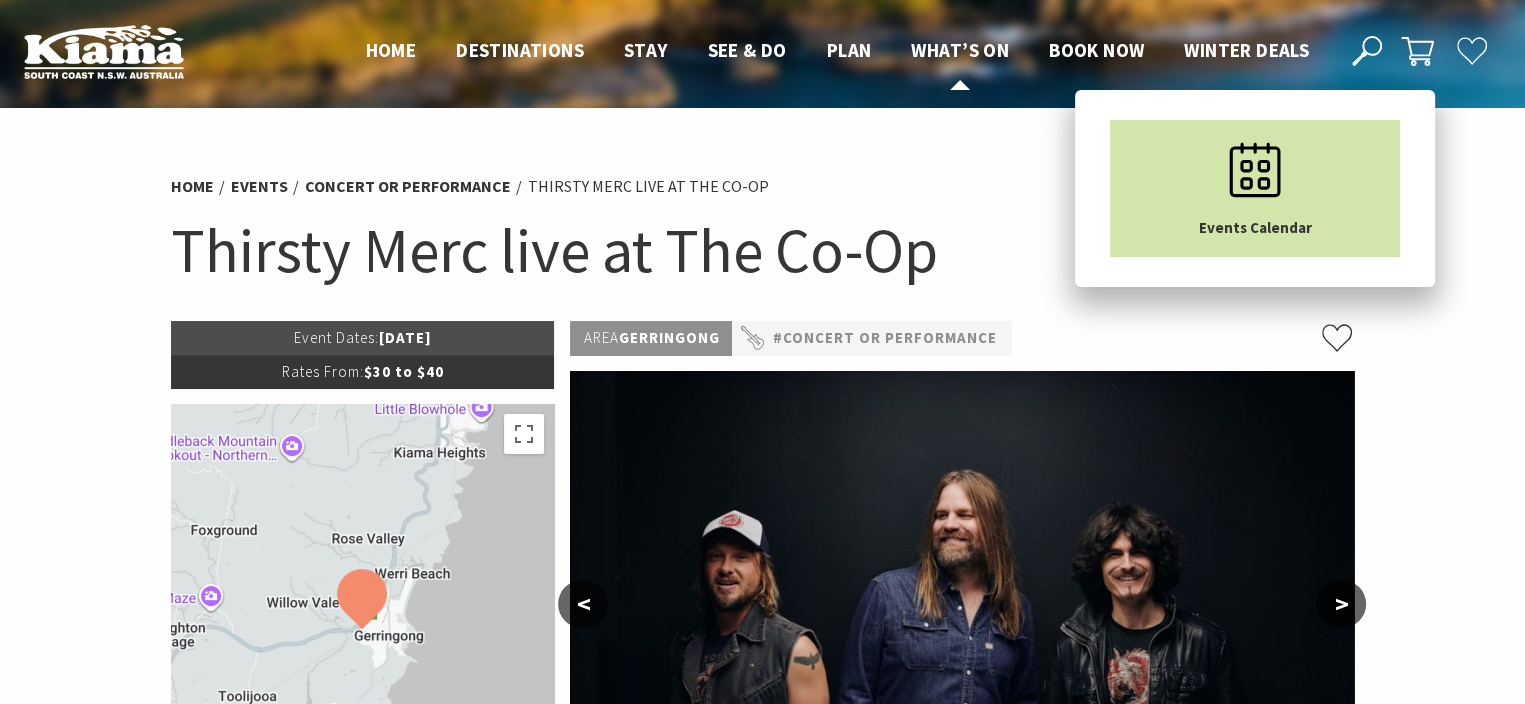 click on "Events Calendar" at bounding box center [1255, 188] 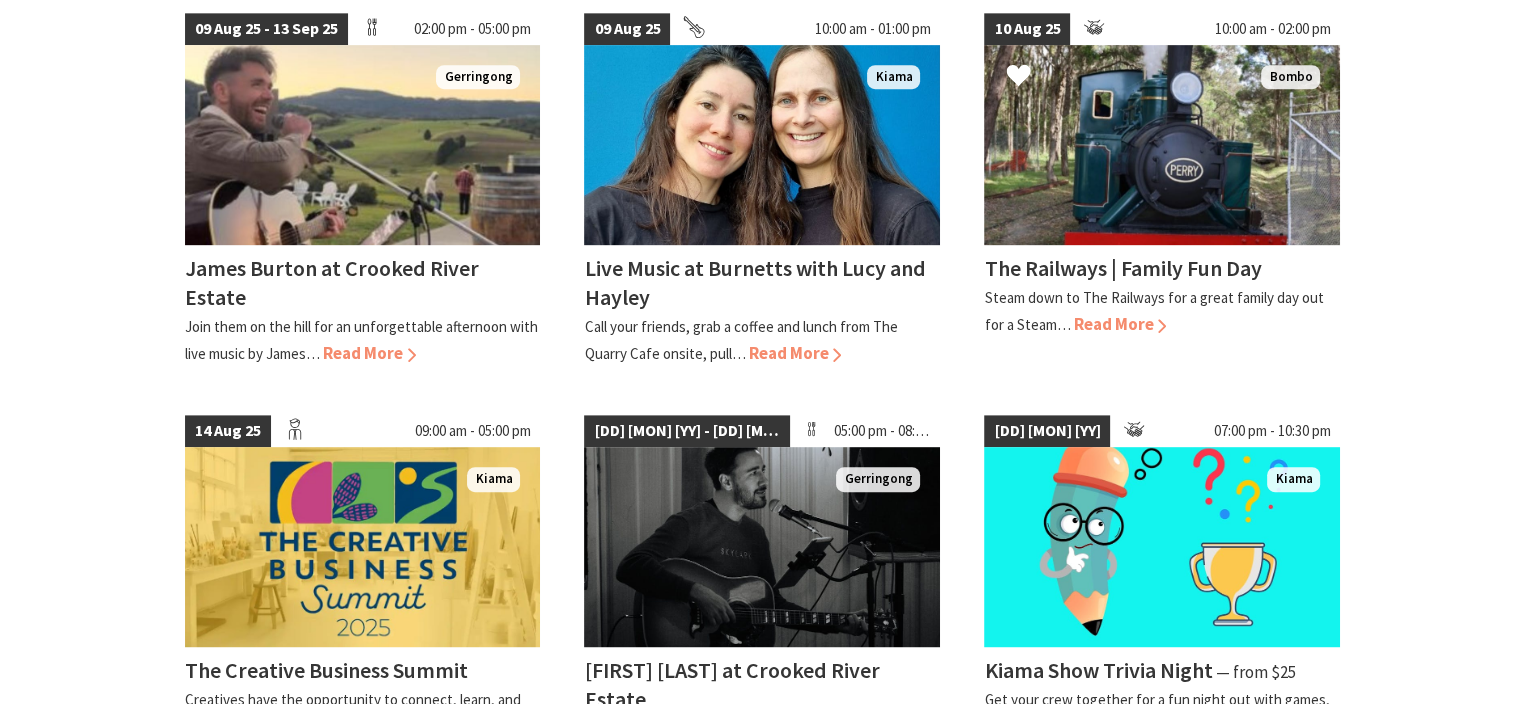 scroll, scrollTop: 1000, scrollLeft: 0, axis: vertical 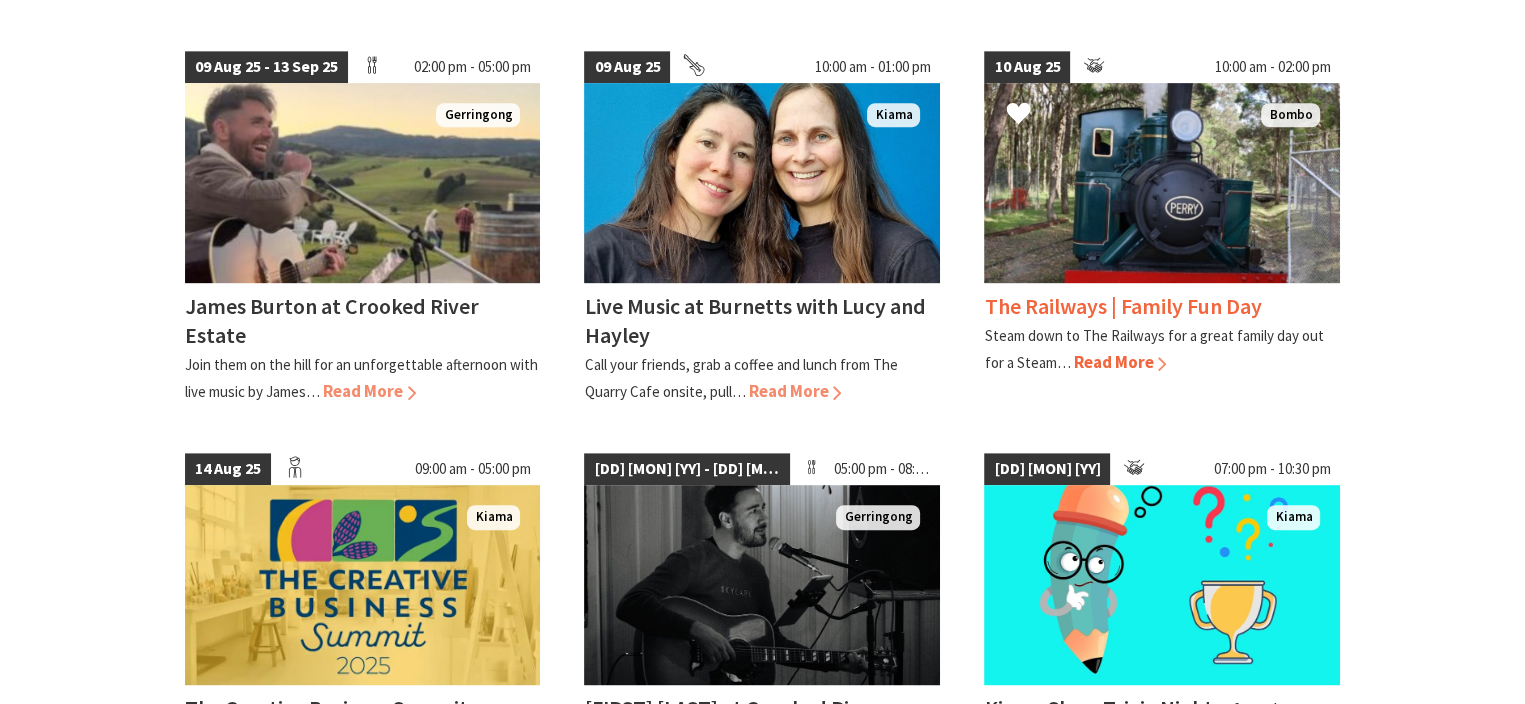 click on "The Railways | Family Fun Day" at bounding box center [1122, 306] 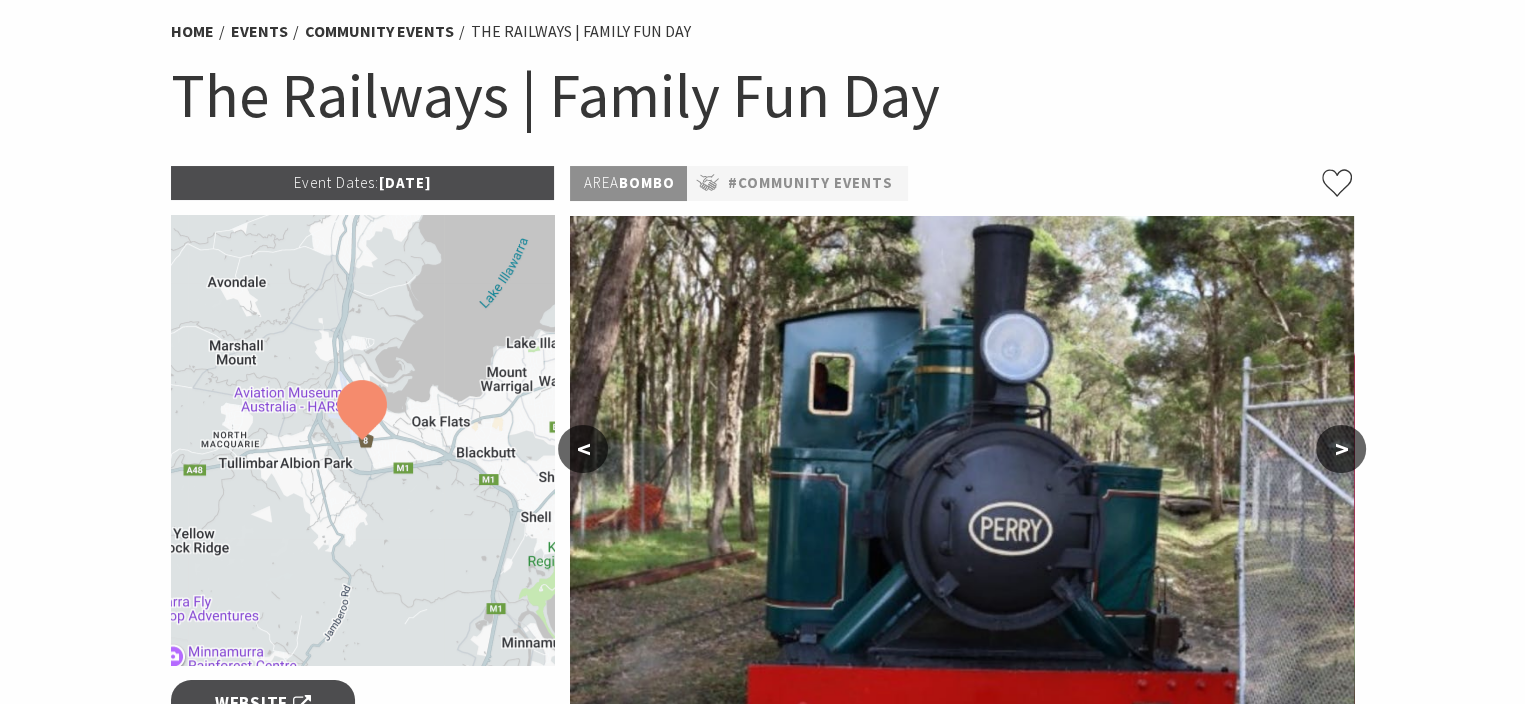 scroll, scrollTop: 333, scrollLeft: 0, axis: vertical 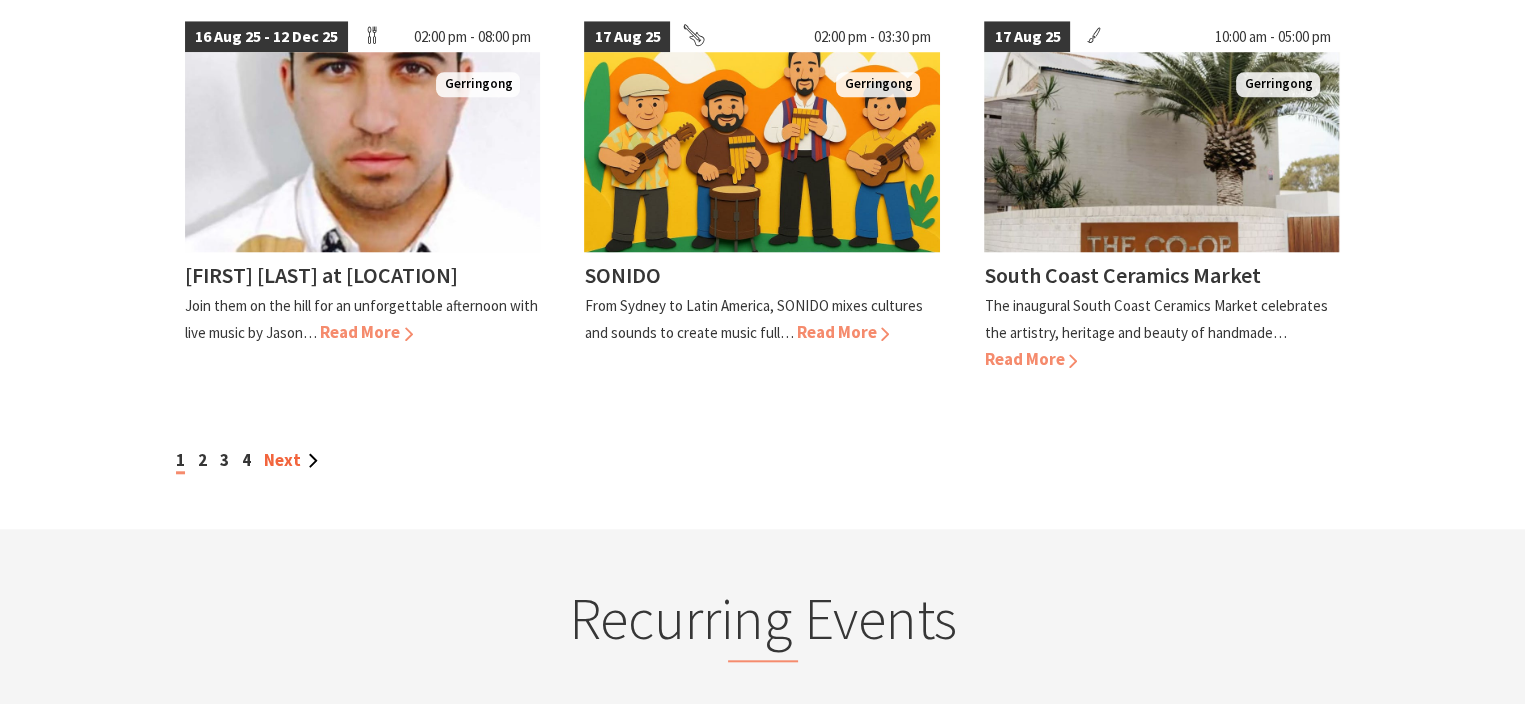 click on "Next" at bounding box center (291, 460) 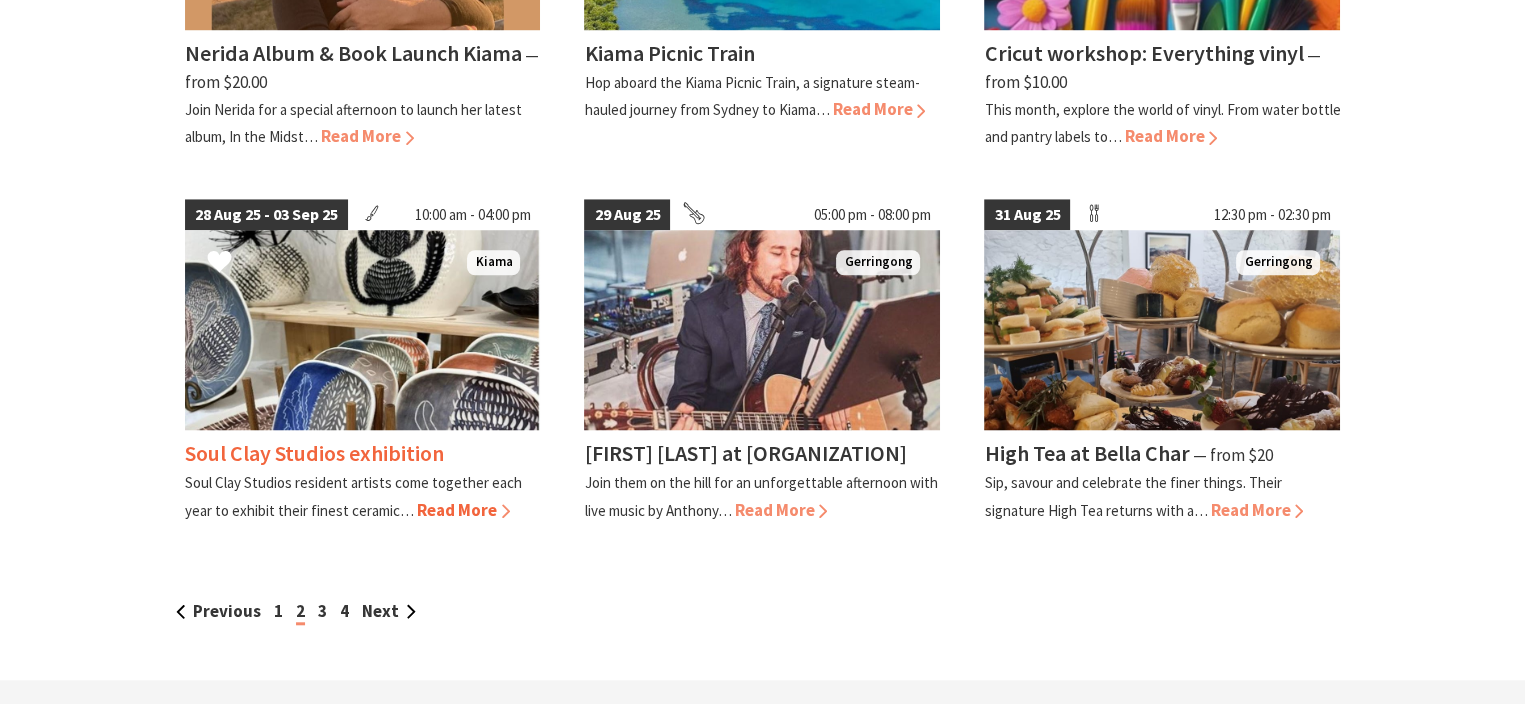 scroll, scrollTop: 1666, scrollLeft: 0, axis: vertical 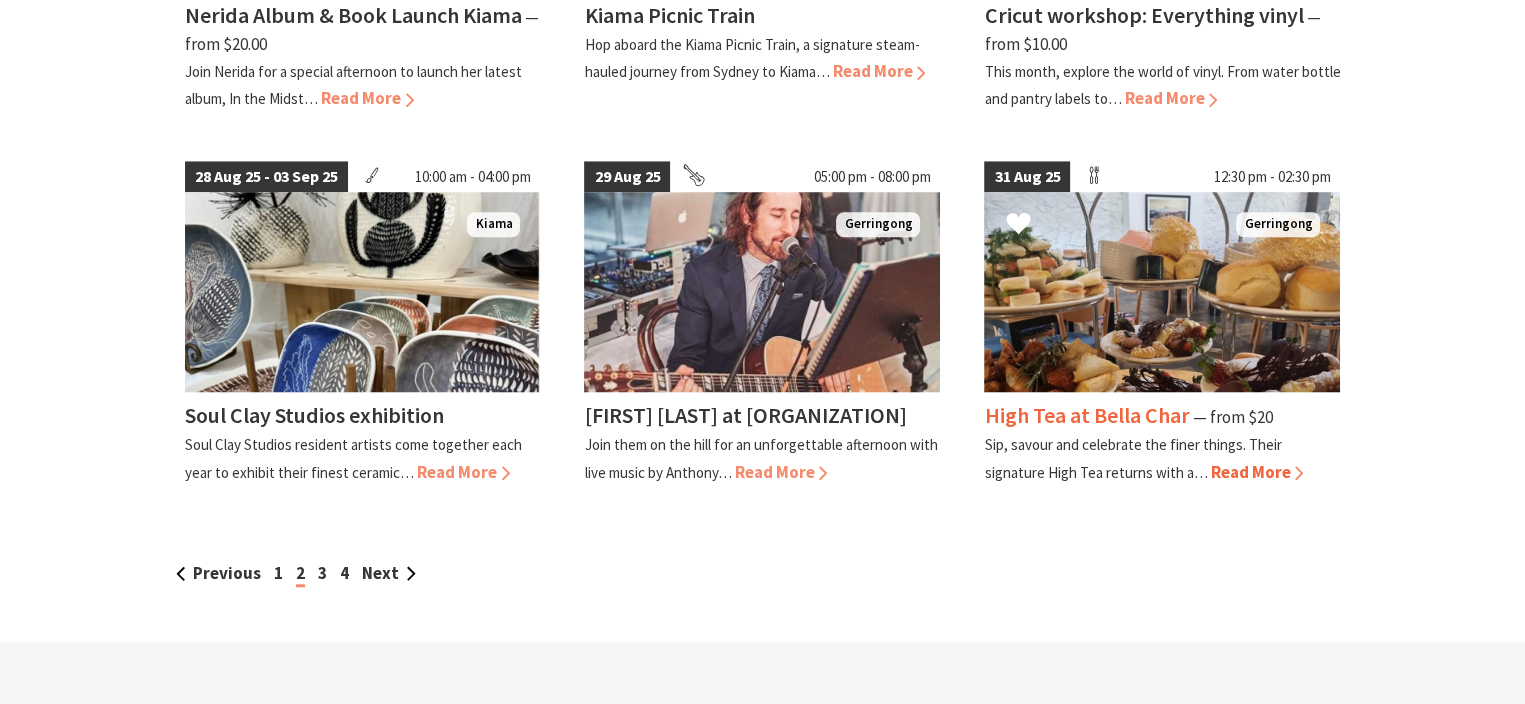 click on "Read More" at bounding box center [1256, 472] 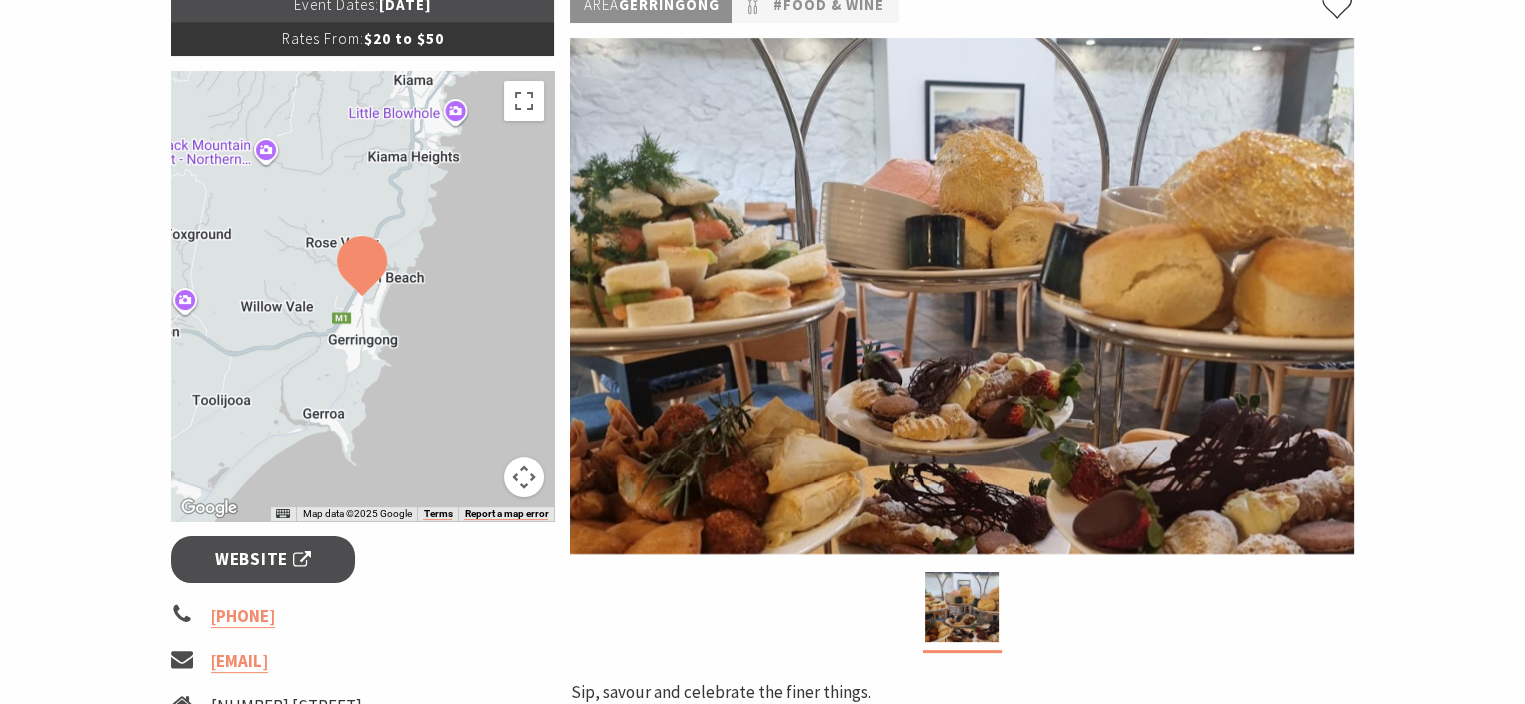 scroll, scrollTop: 0, scrollLeft: 0, axis: both 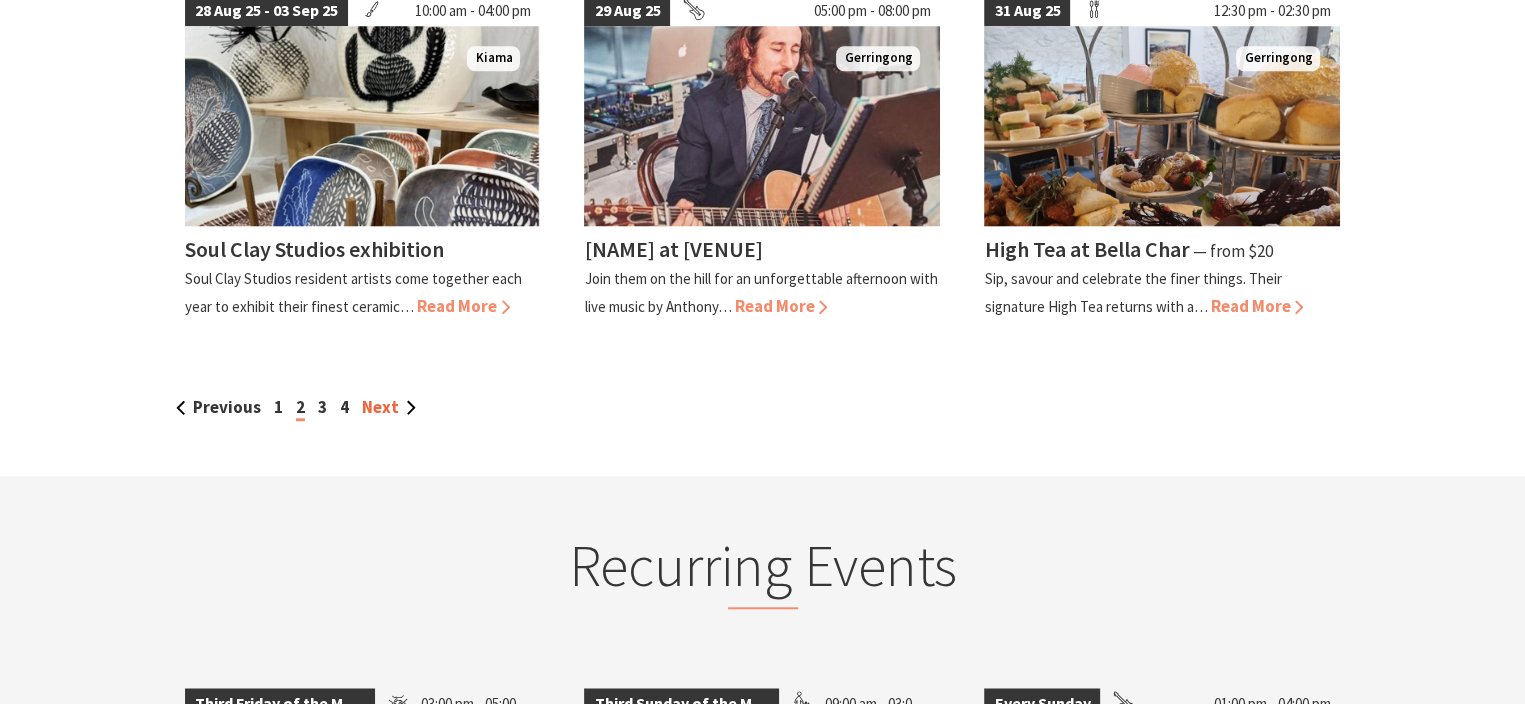 click on "Next" at bounding box center (389, 407) 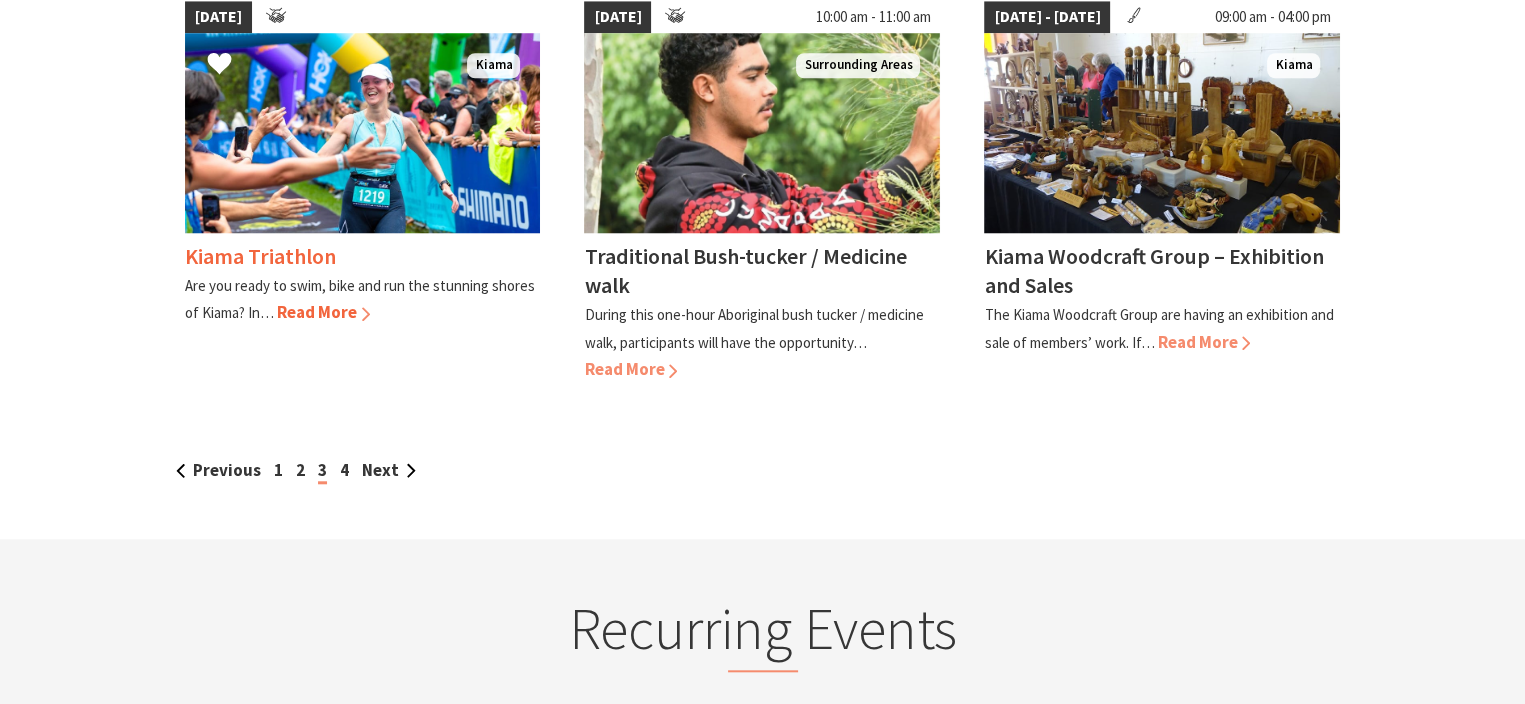 scroll, scrollTop: 1833, scrollLeft: 0, axis: vertical 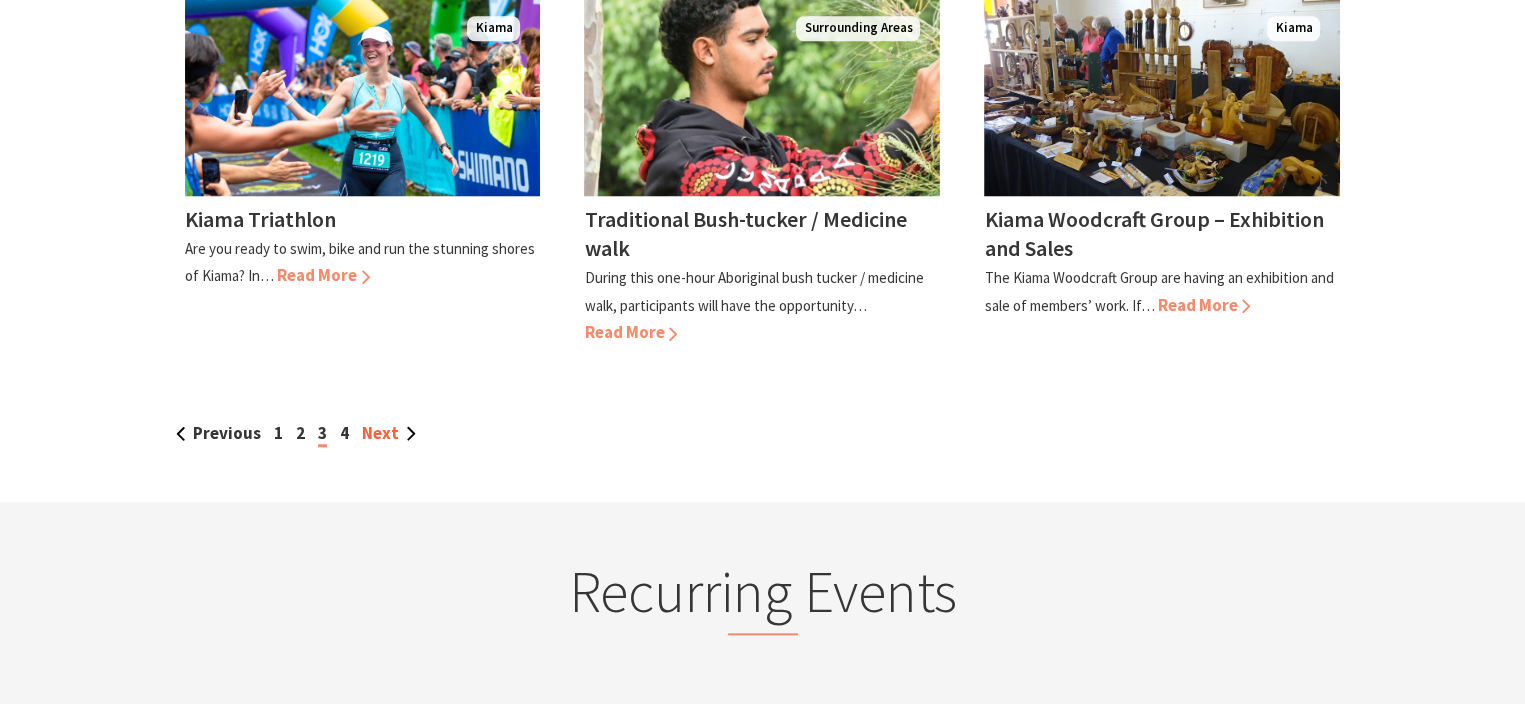 click on "Next" at bounding box center (389, 433) 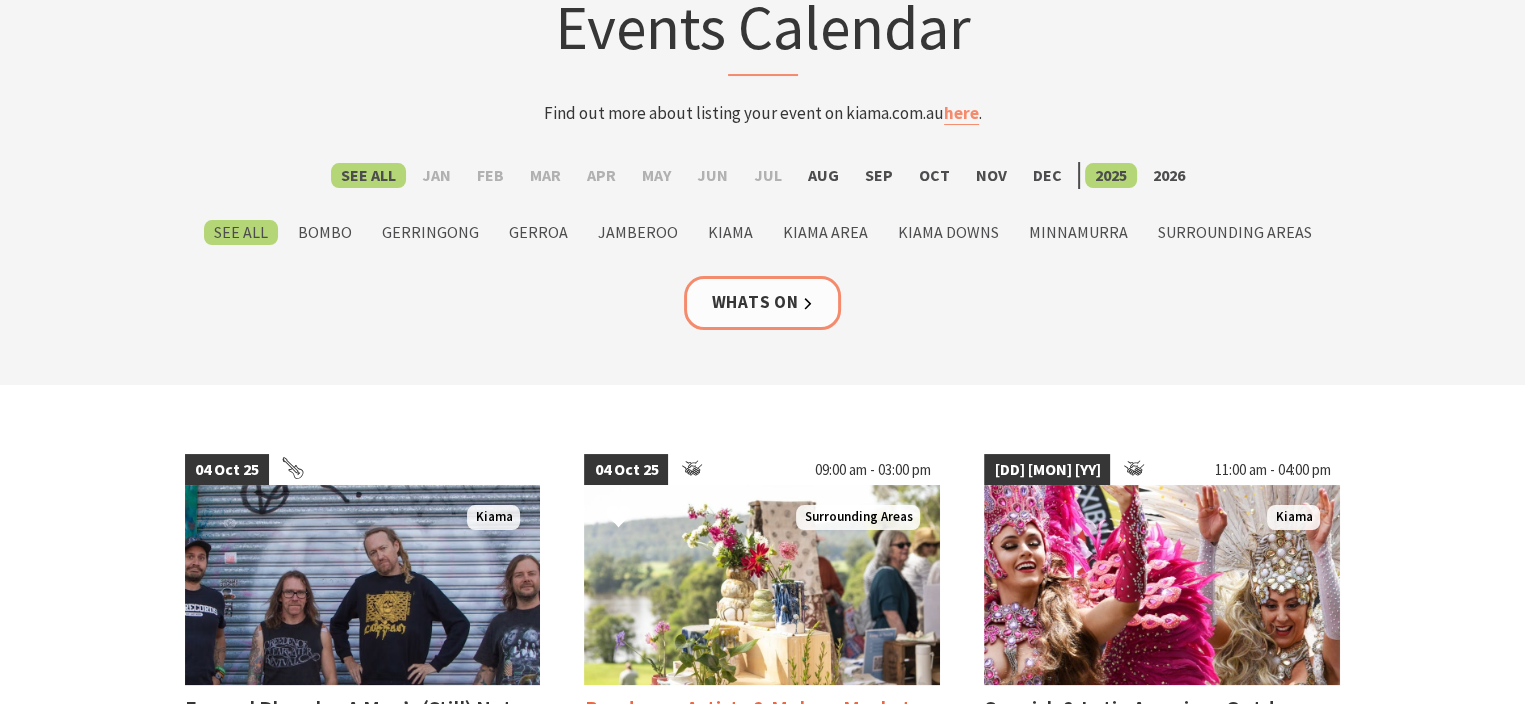 scroll, scrollTop: 166, scrollLeft: 0, axis: vertical 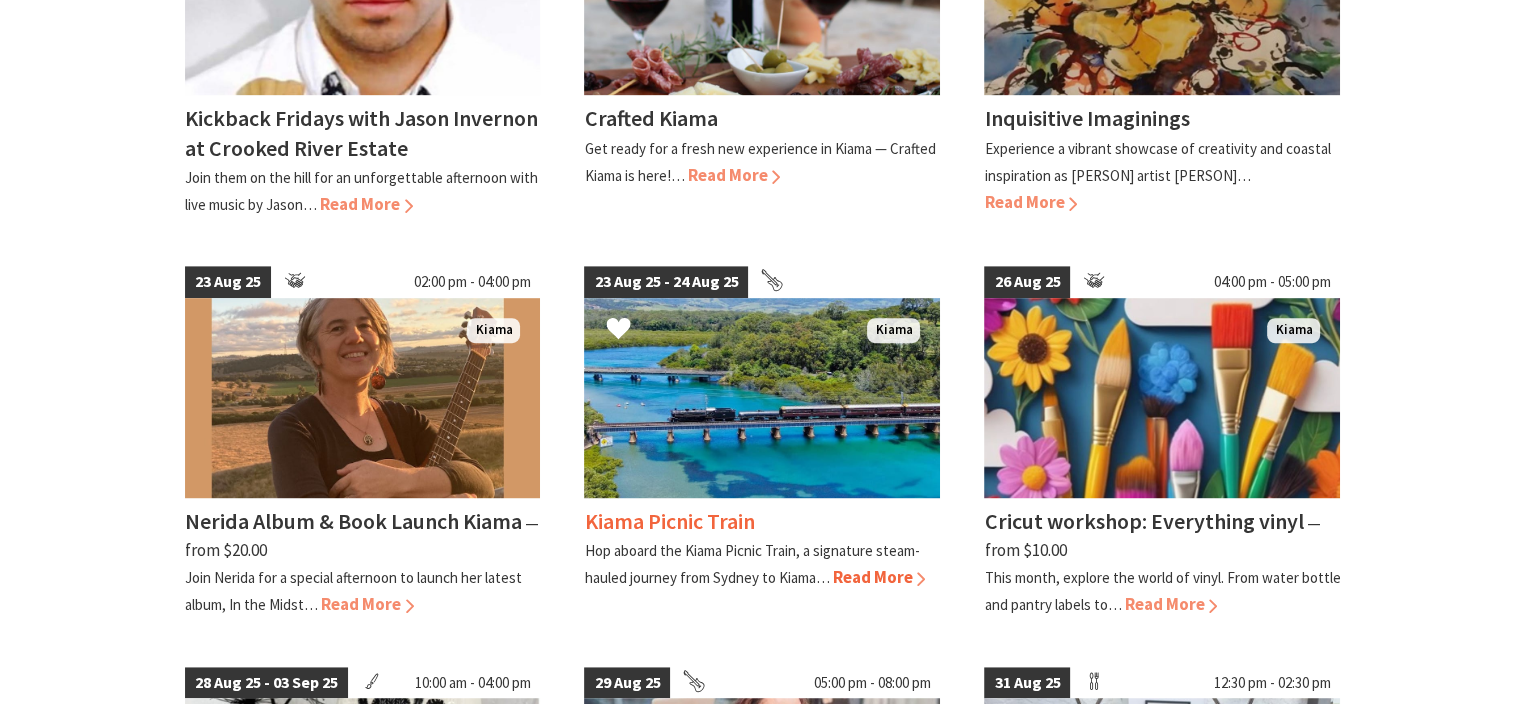 click at bounding box center [762, 398] 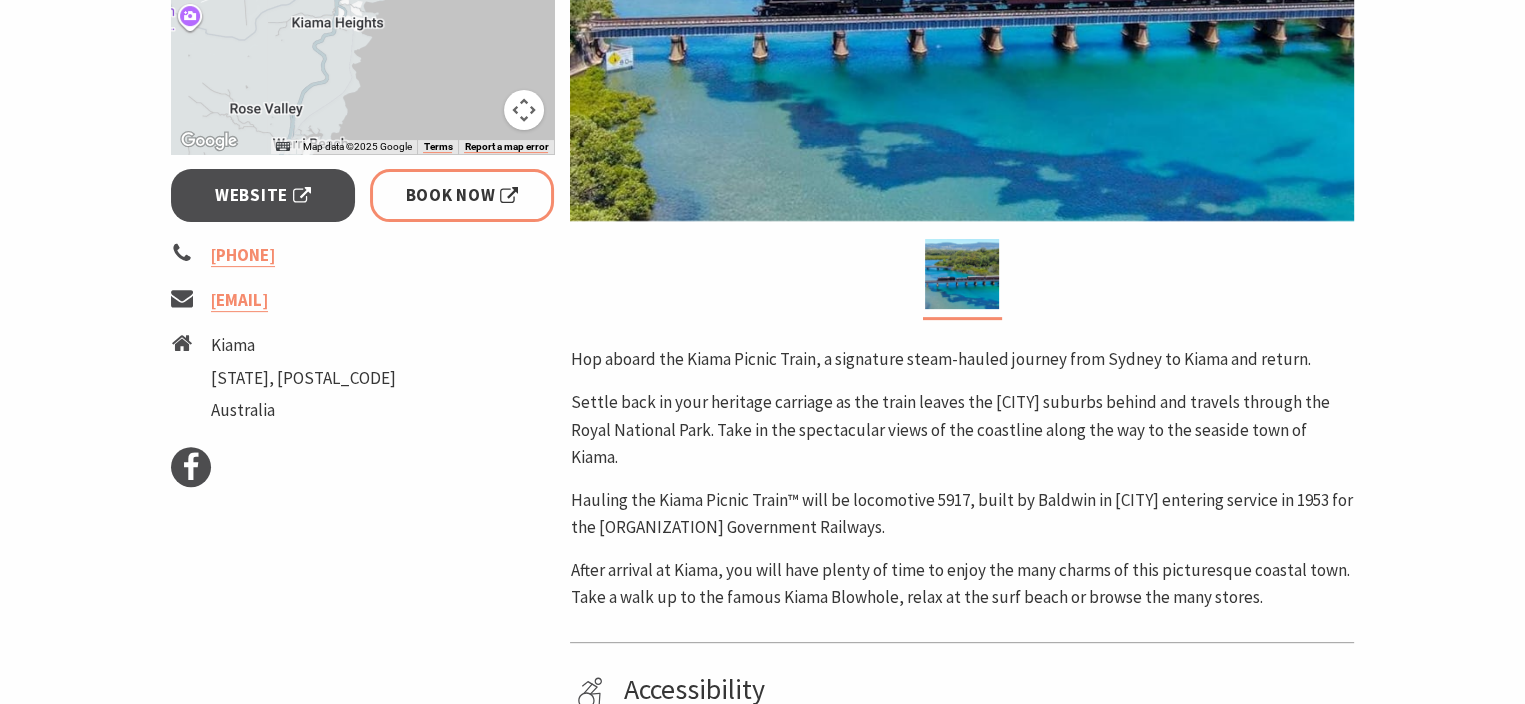 scroll, scrollTop: 500, scrollLeft: 0, axis: vertical 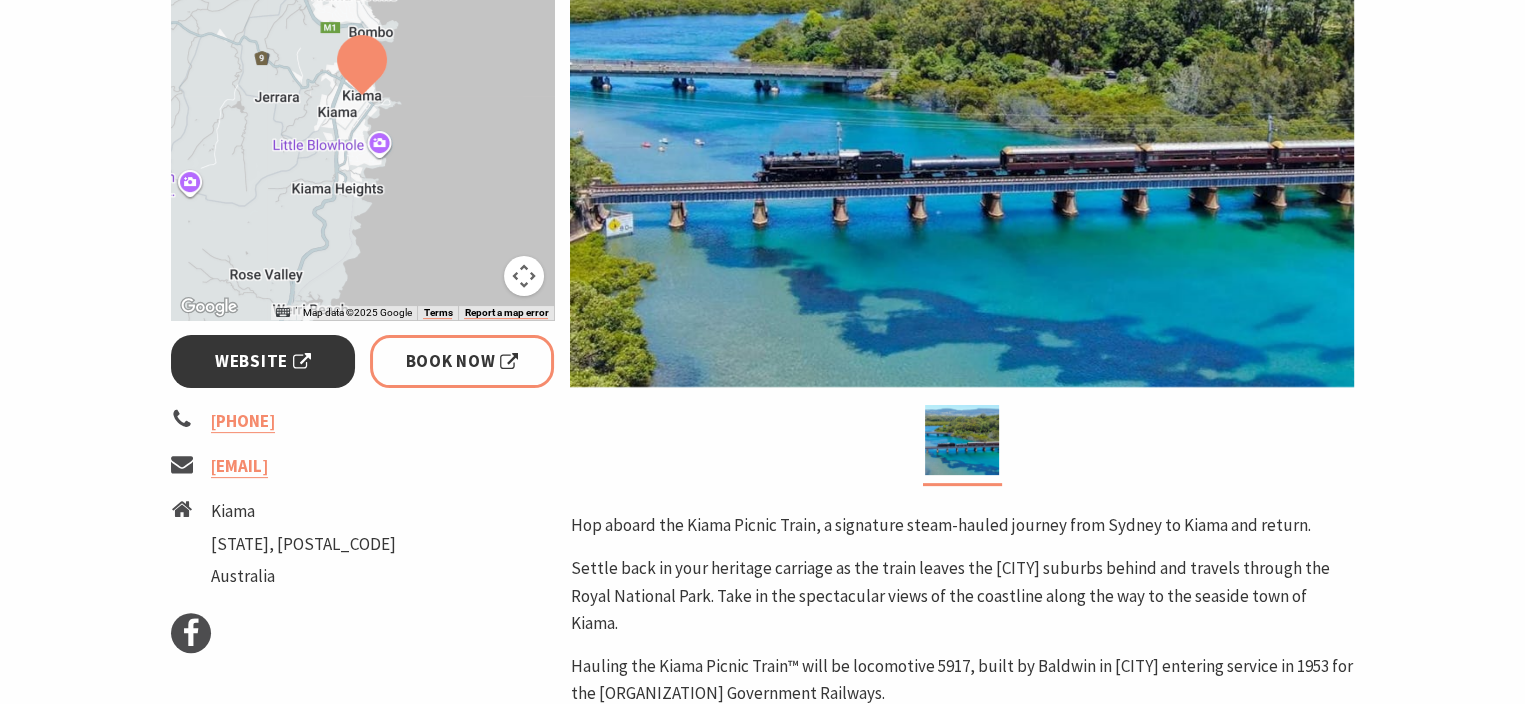 click on "Website" at bounding box center [263, 361] 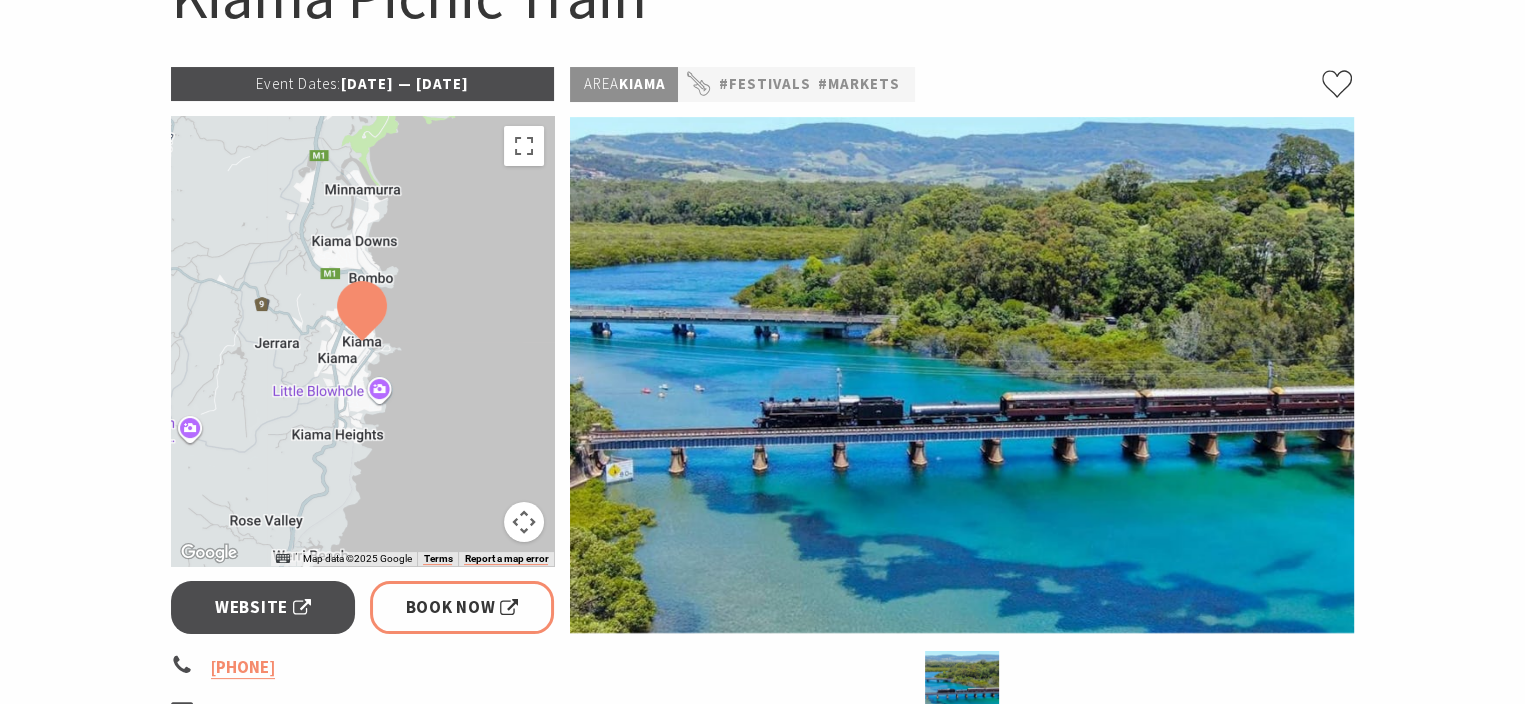 scroll, scrollTop: 166, scrollLeft: 0, axis: vertical 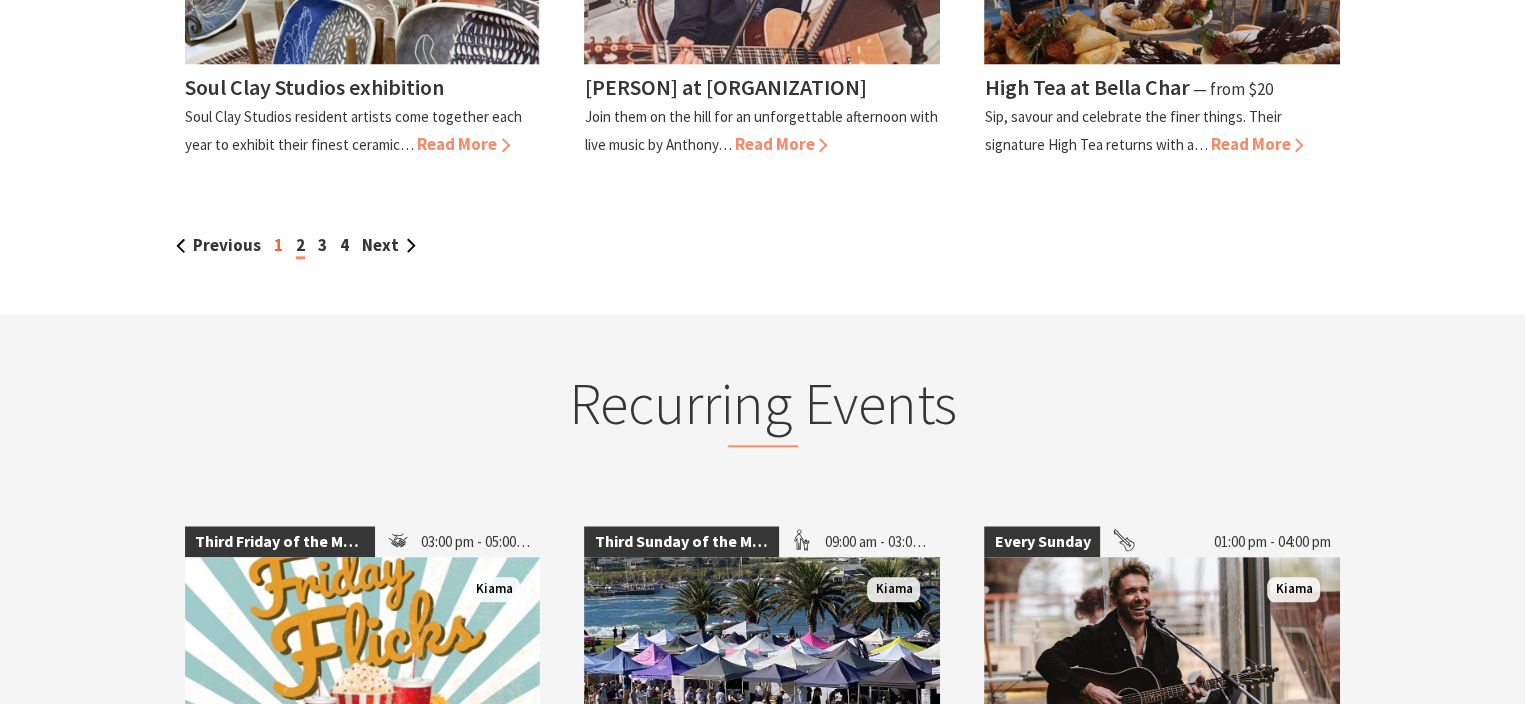click on "1" at bounding box center [278, 245] 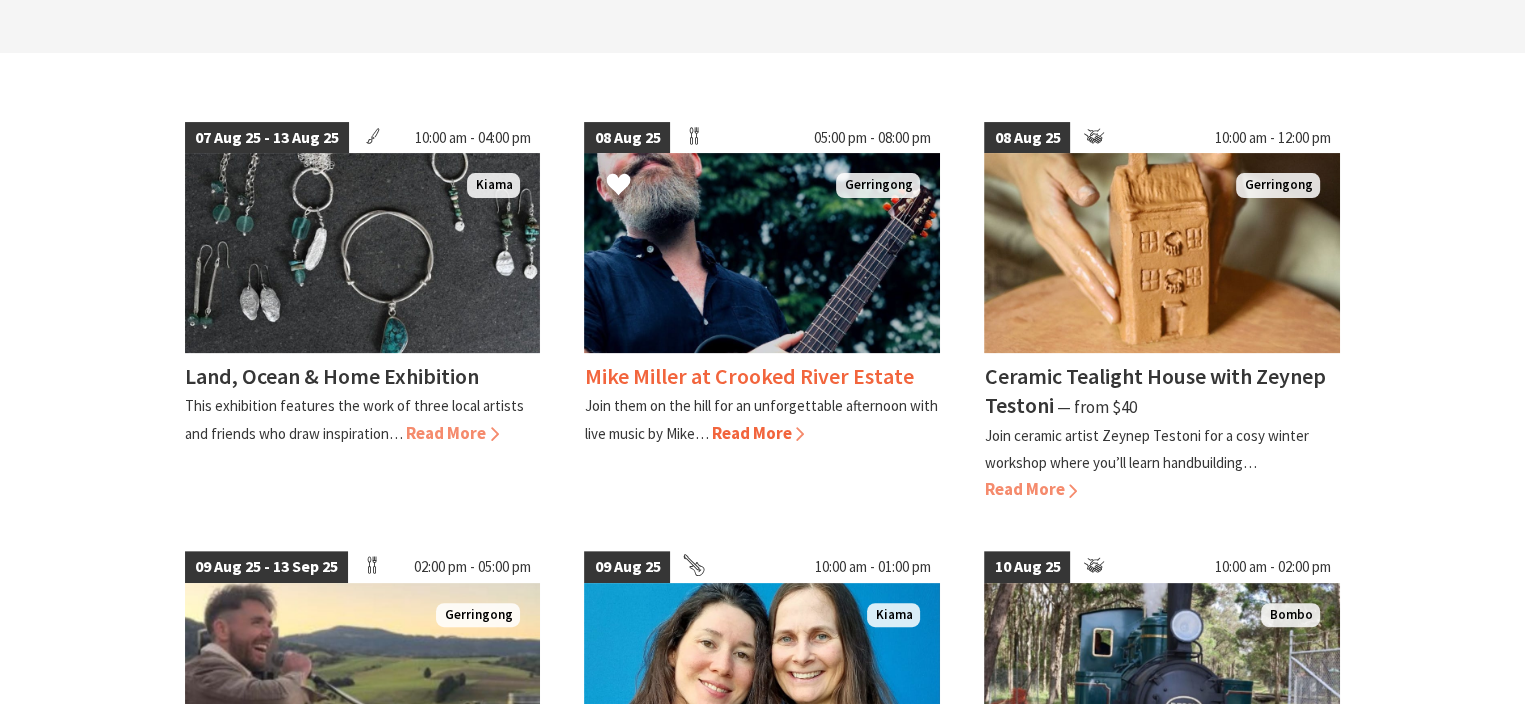 scroll, scrollTop: 833, scrollLeft: 0, axis: vertical 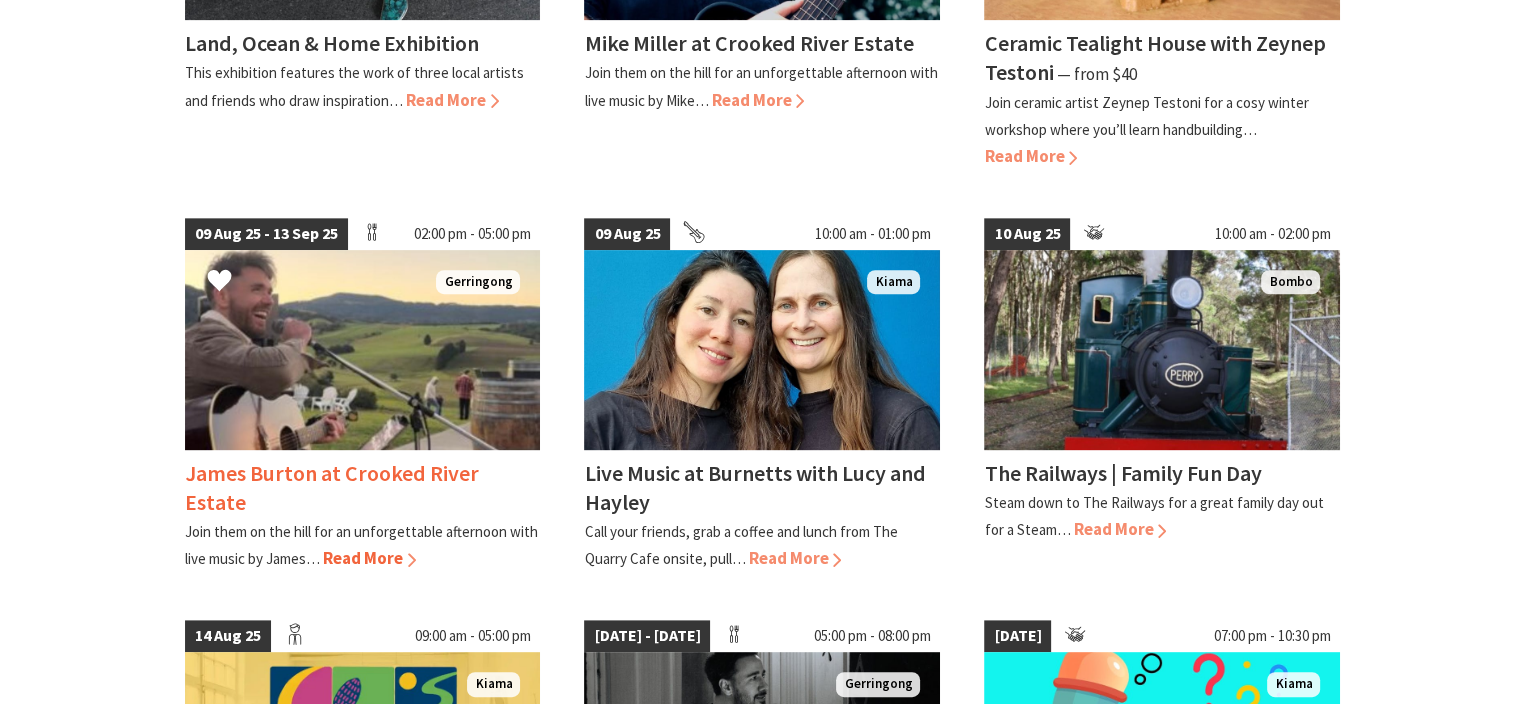 click on "James Burton at Crooked River Estate" at bounding box center (332, 487) 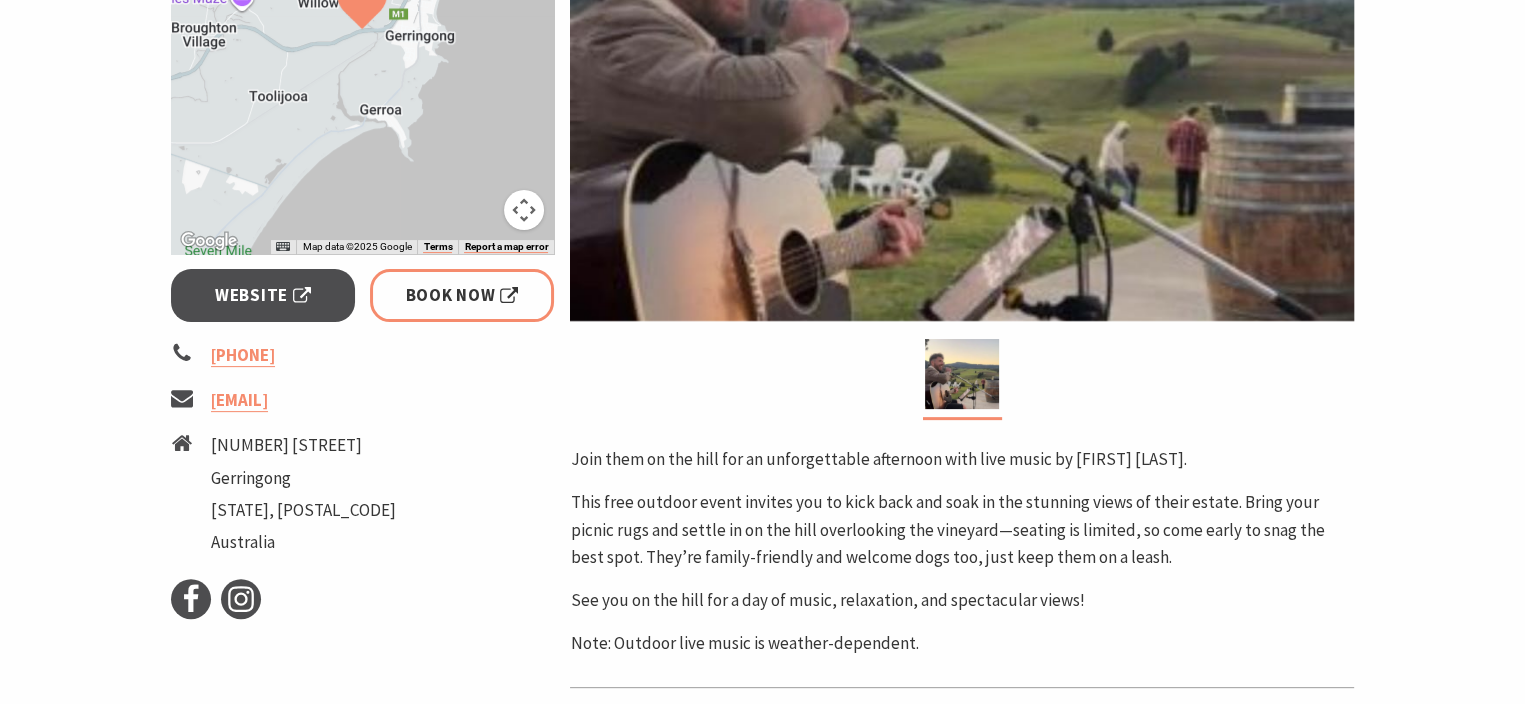 scroll, scrollTop: 666, scrollLeft: 0, axis: vertical 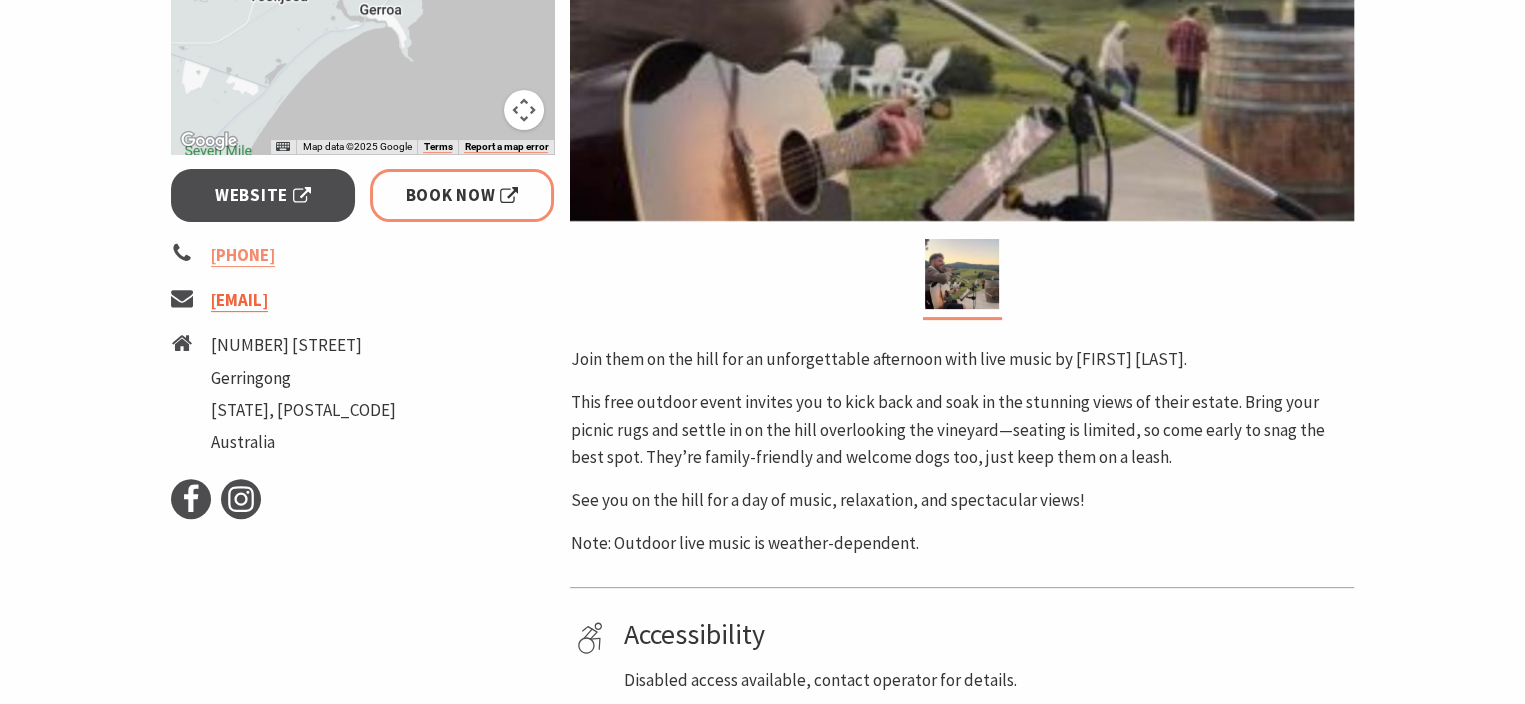 click on "info@crookedriverwines.com" at bounding box center [239, 300] 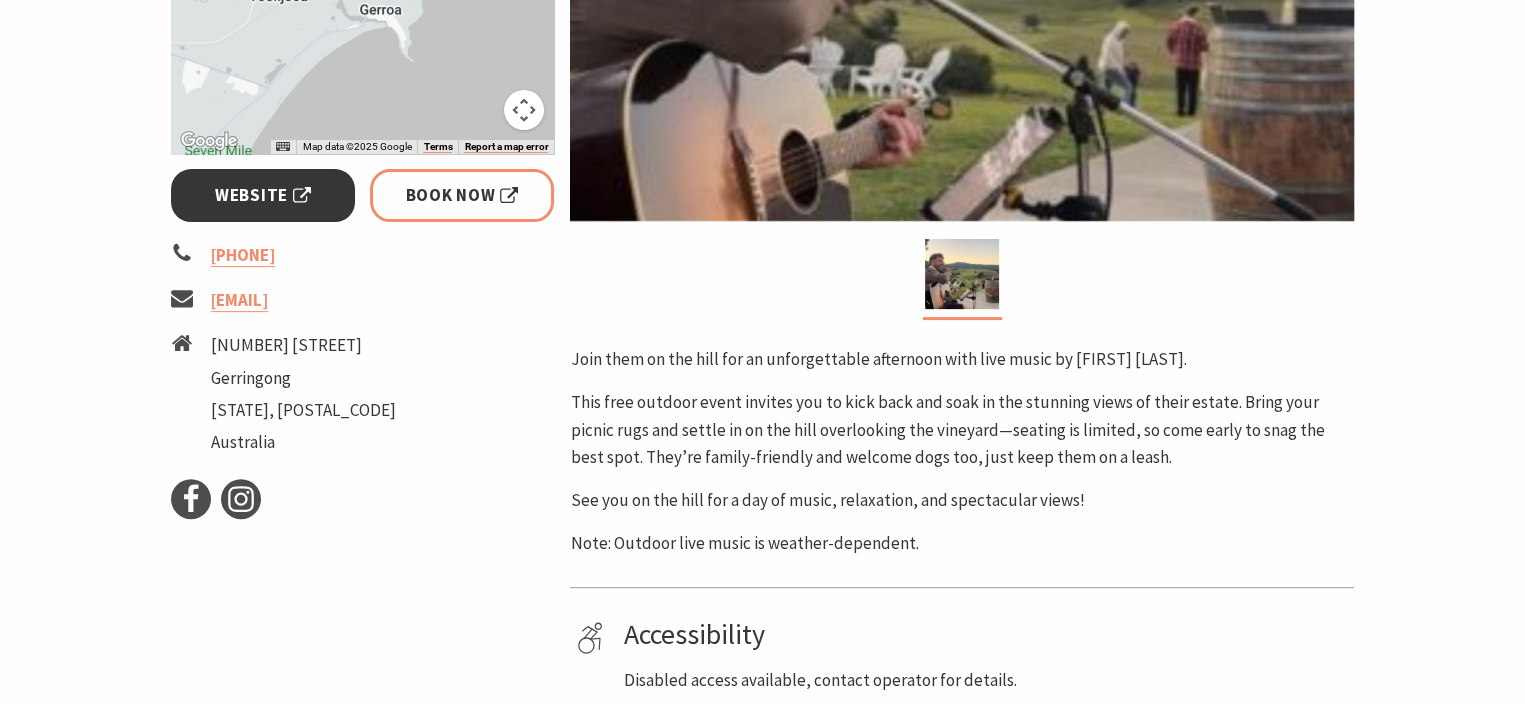 click on "Website" at bounding box center (263, 195) 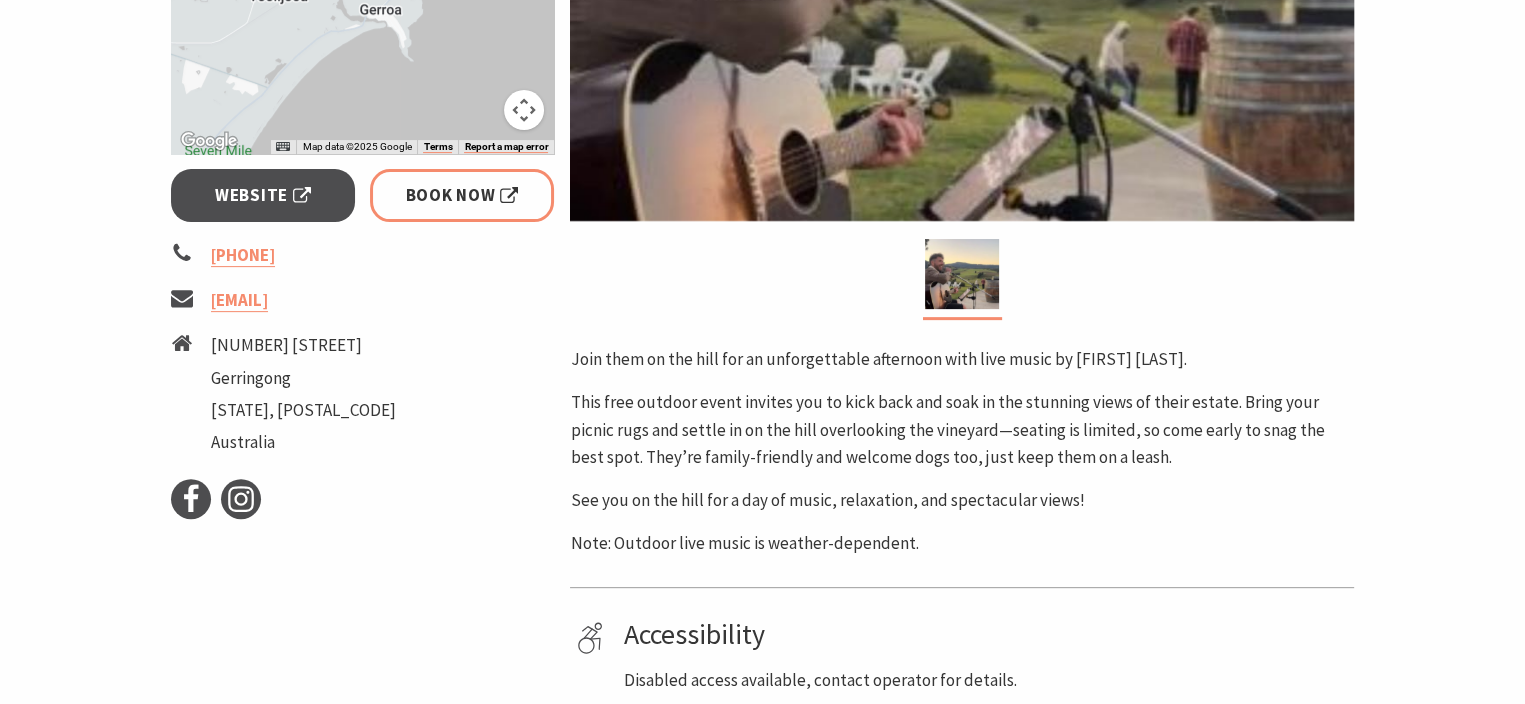 scroll, scrollTop: 500, scrollLeft: 0, axis: vertical 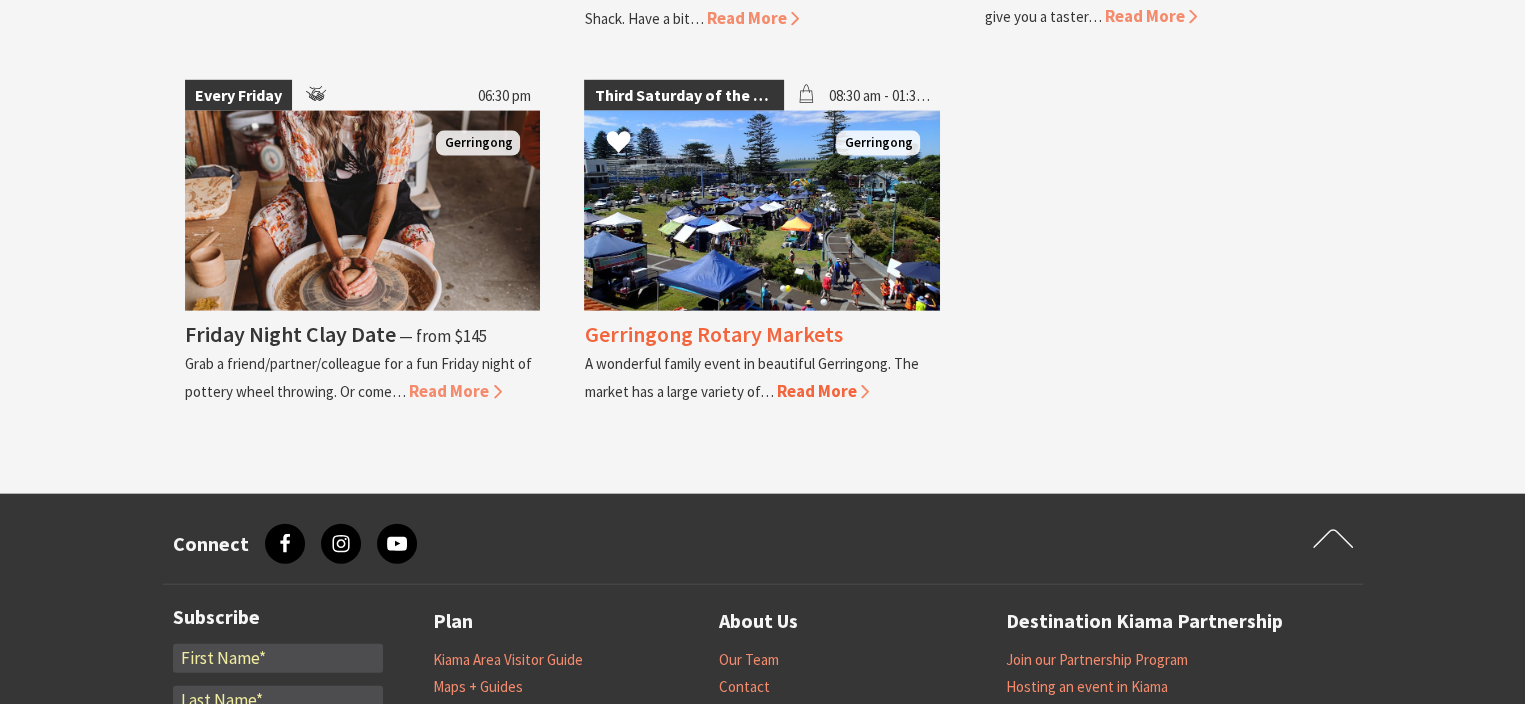 click on "Read More" at bounding box center (822, 391) 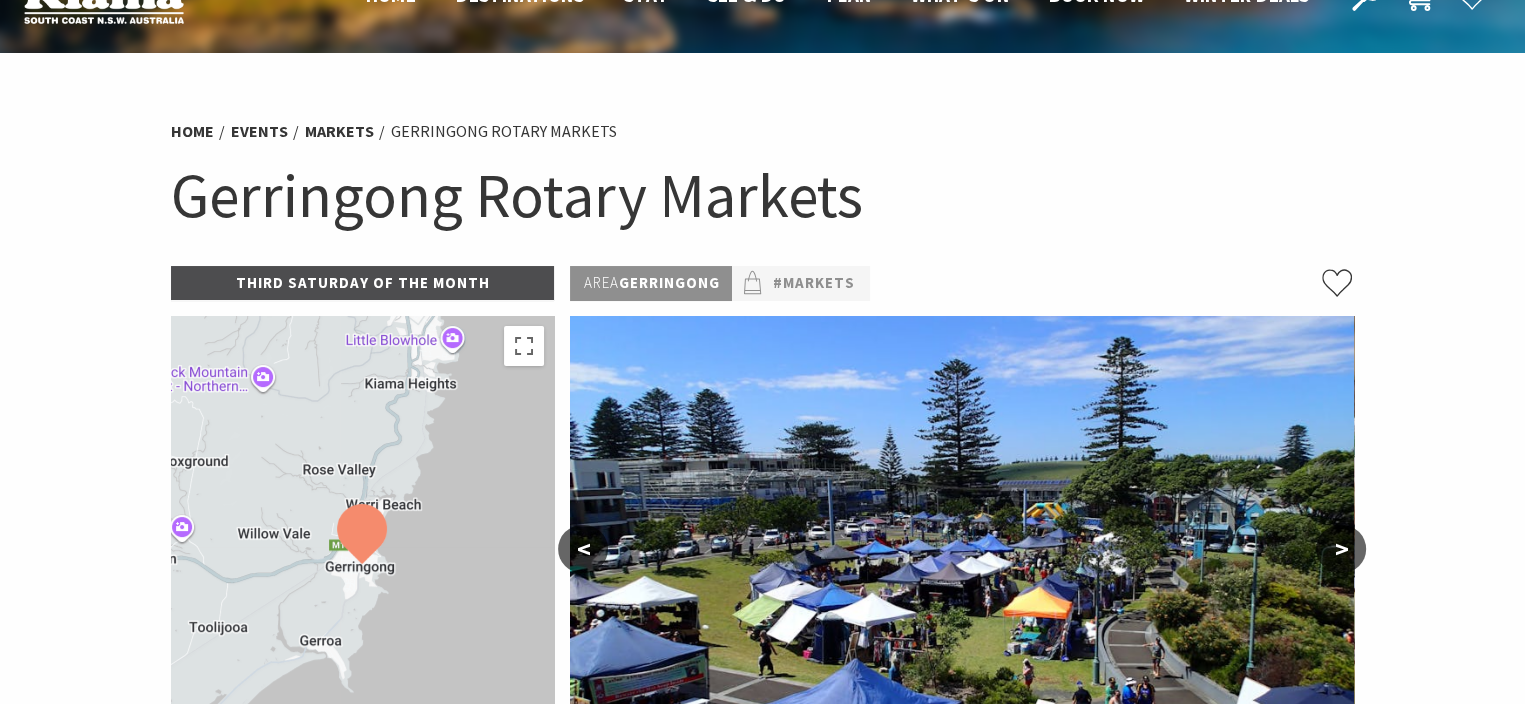 scroll, scrollTop: 0, scrollLeft: 0, axis: both 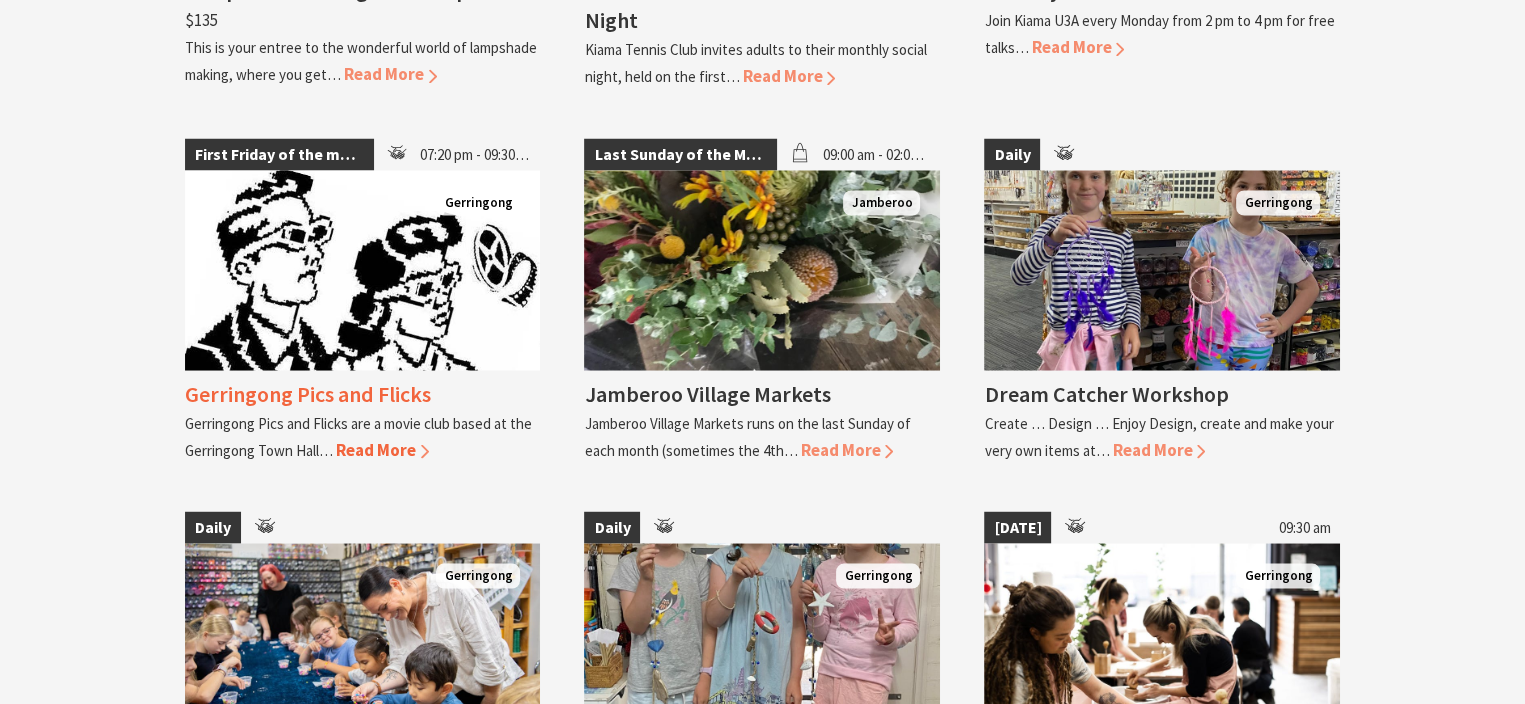 click at bounding box center (363, 270) 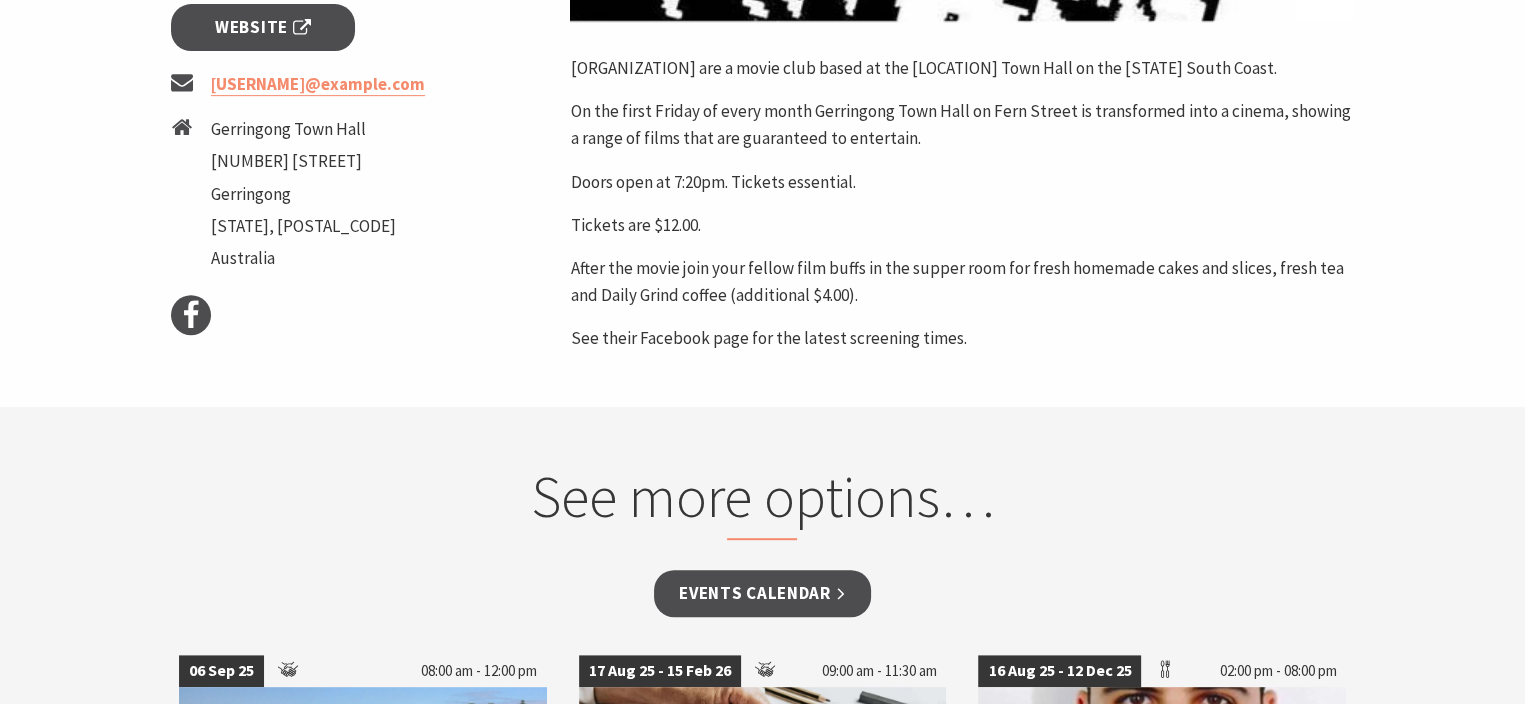 scroll, scrollTop: 666, scrollLeft: 0, axis: vertical 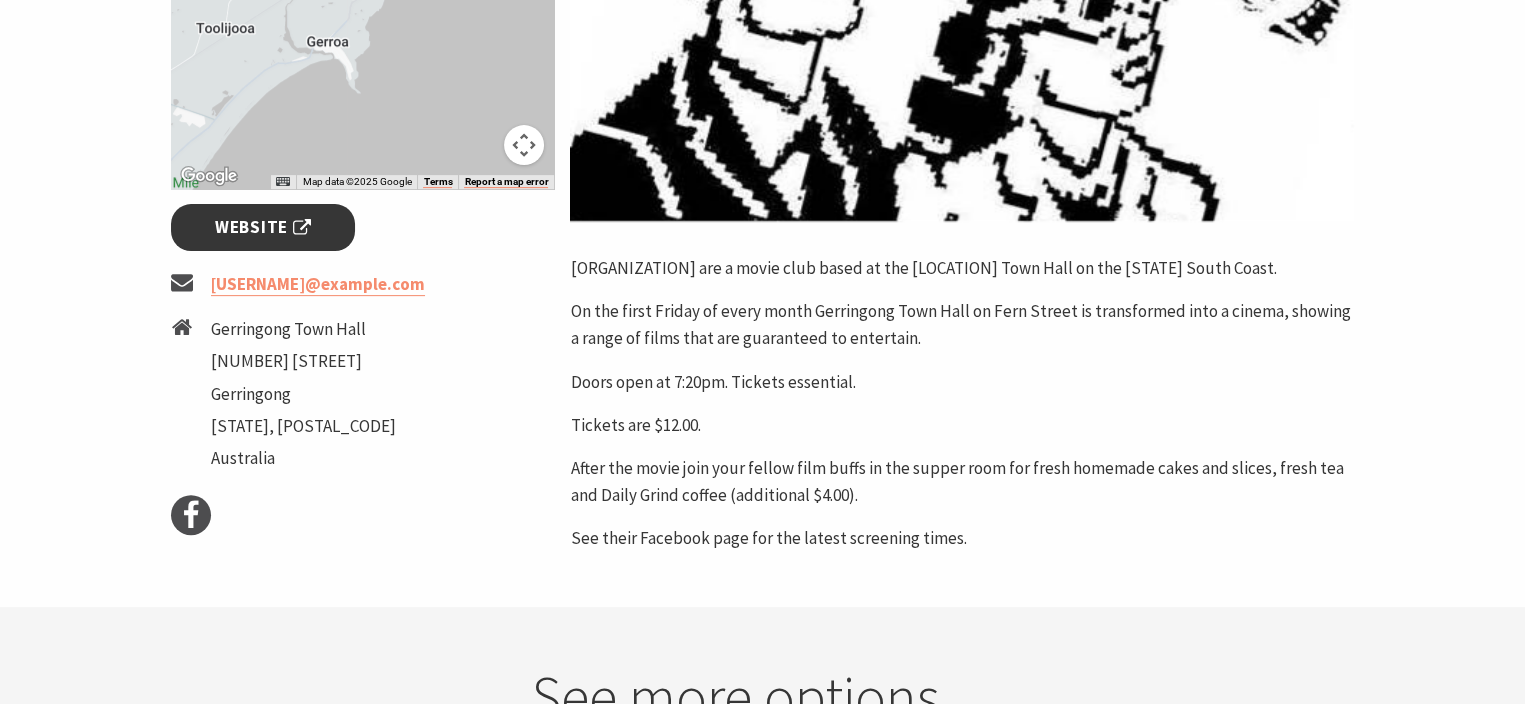 click on "Website" at bounding box center (263, 227) 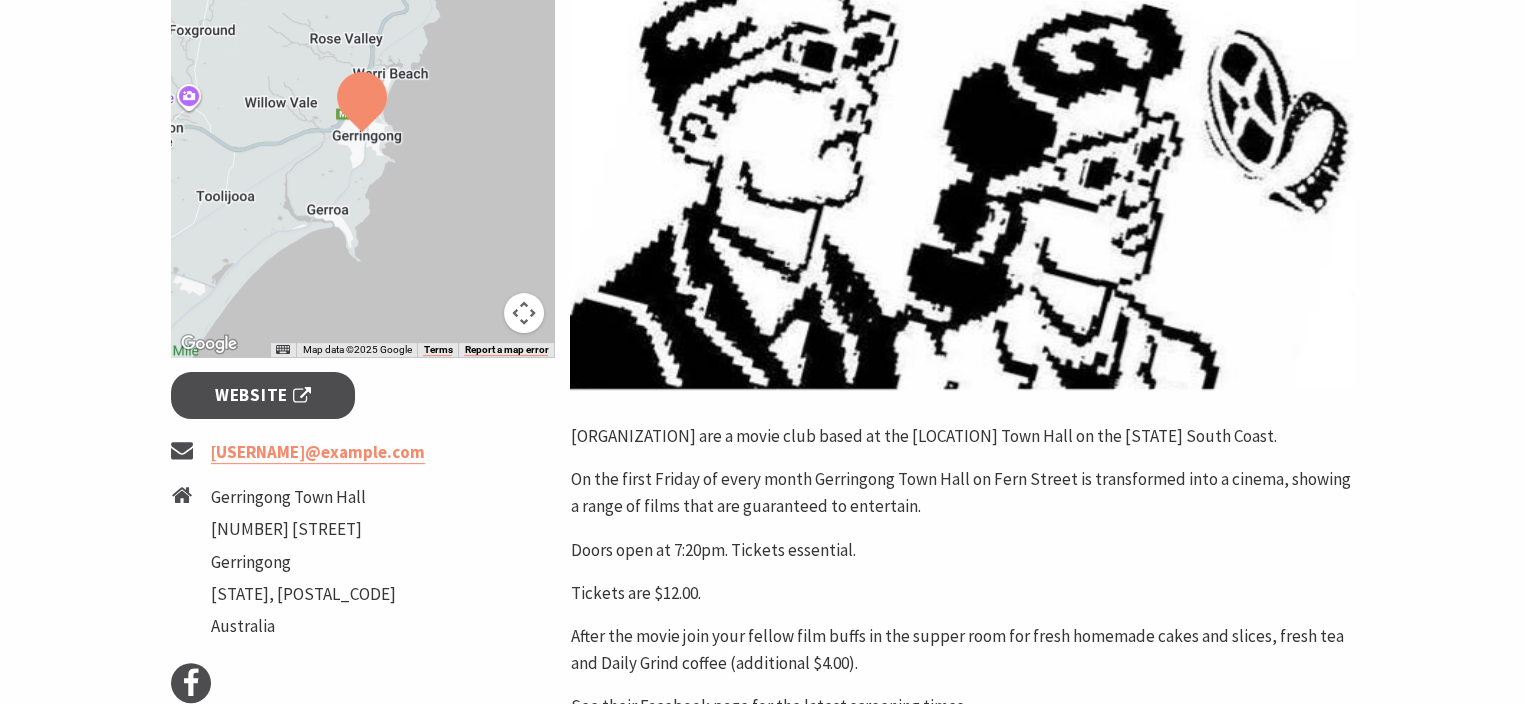scroll, scrollTop: 500, scrollLeft: 0, axis: vertical 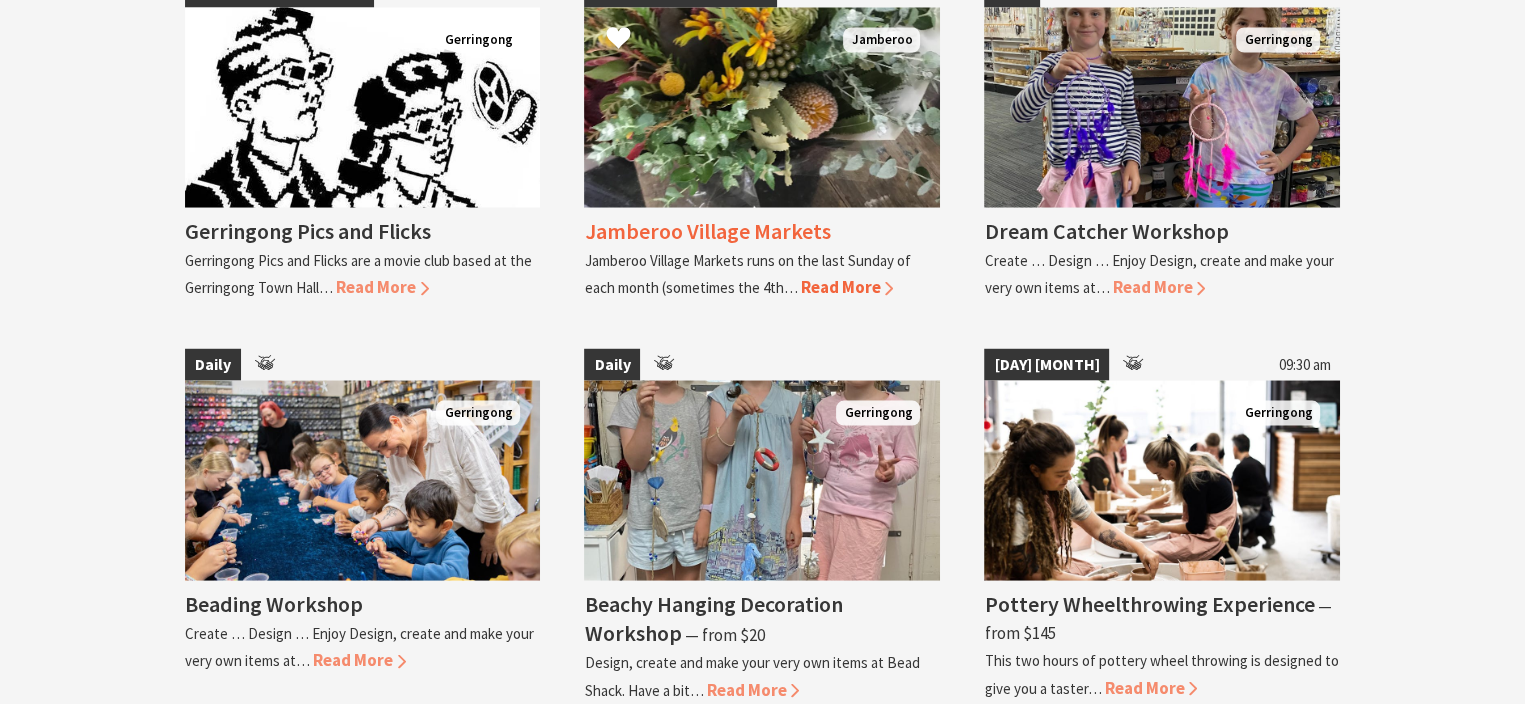 click on "Read More" at bounding box center (846, 287) 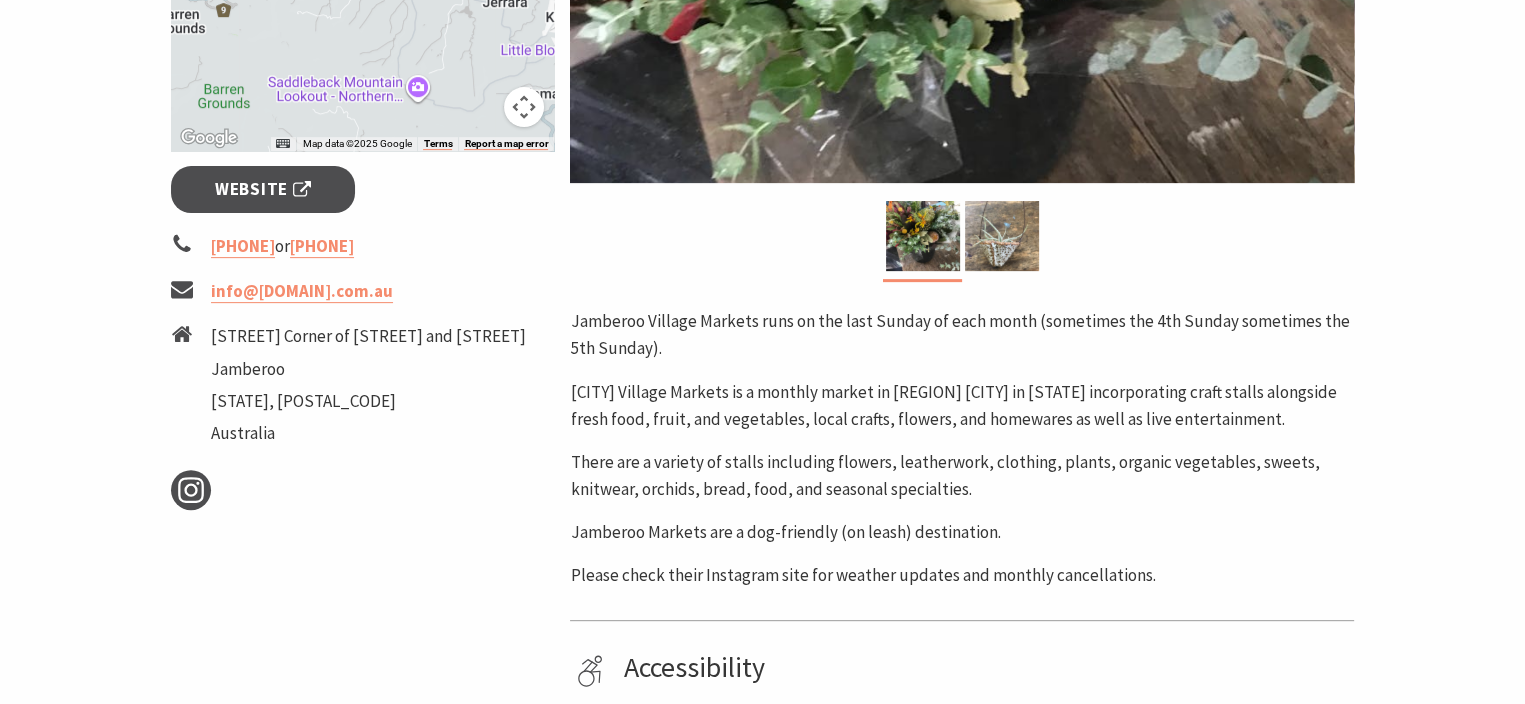 scroll, scrollTop: 666, scrollLeft: 0, axis: vertical 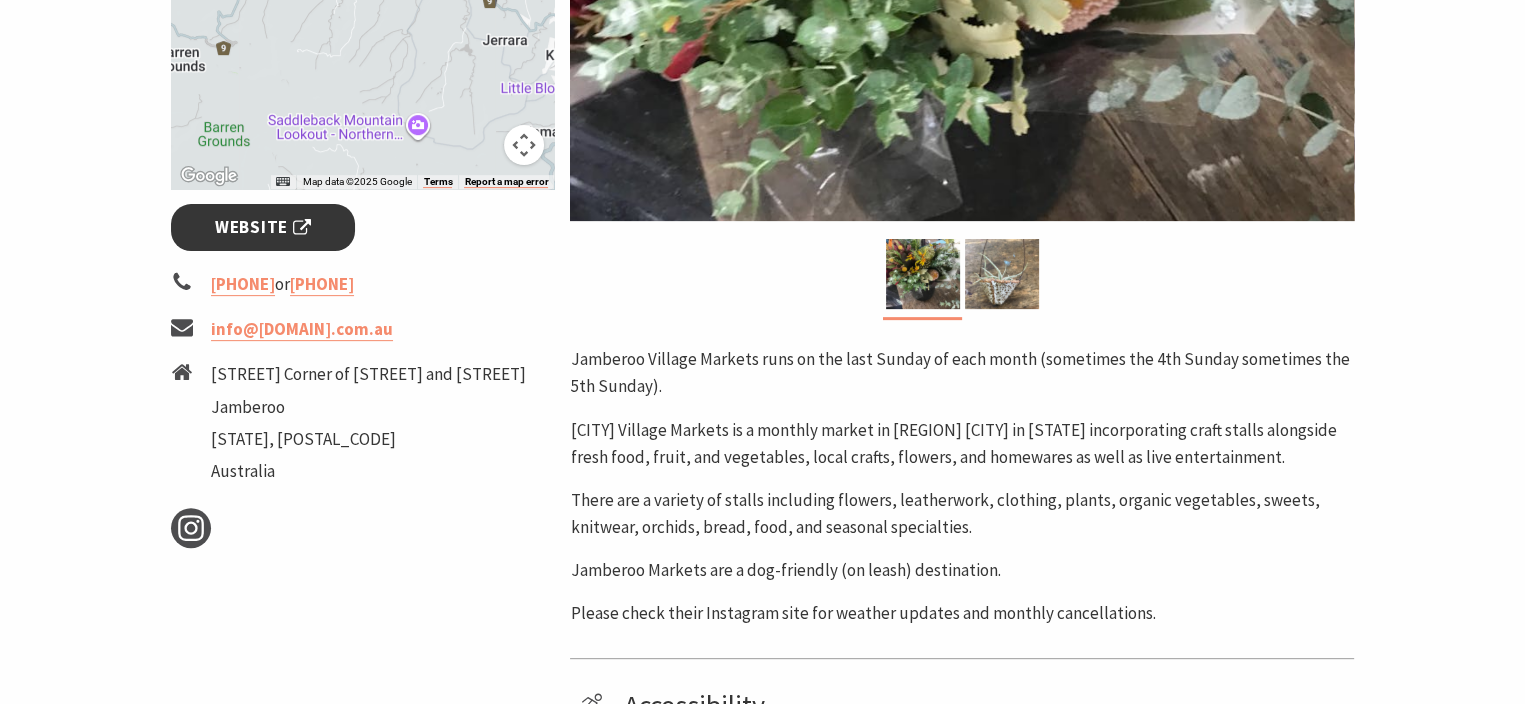 click on "Website" at bounding box center [263, 227] 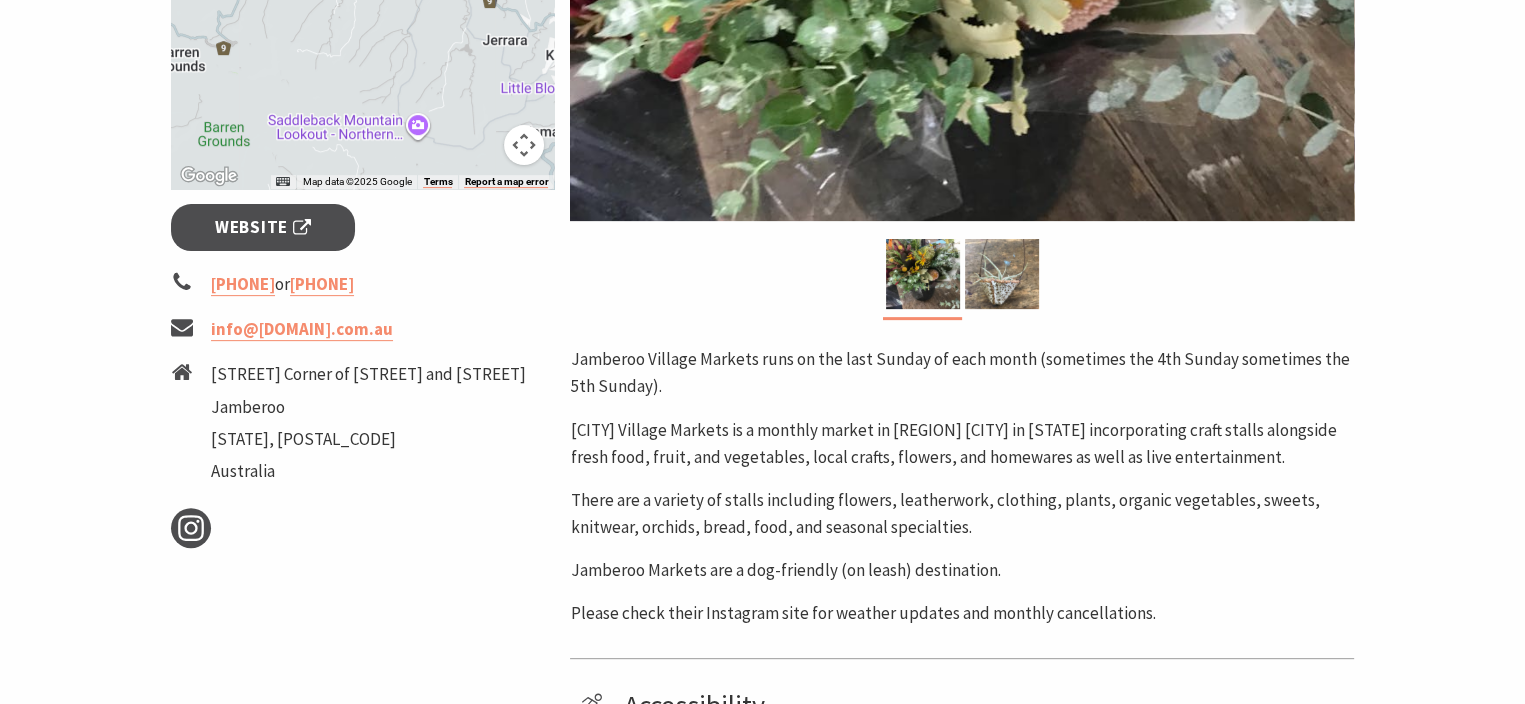 scroll, scrollTop: 333, scrollLeft: 0, axis: vertical 